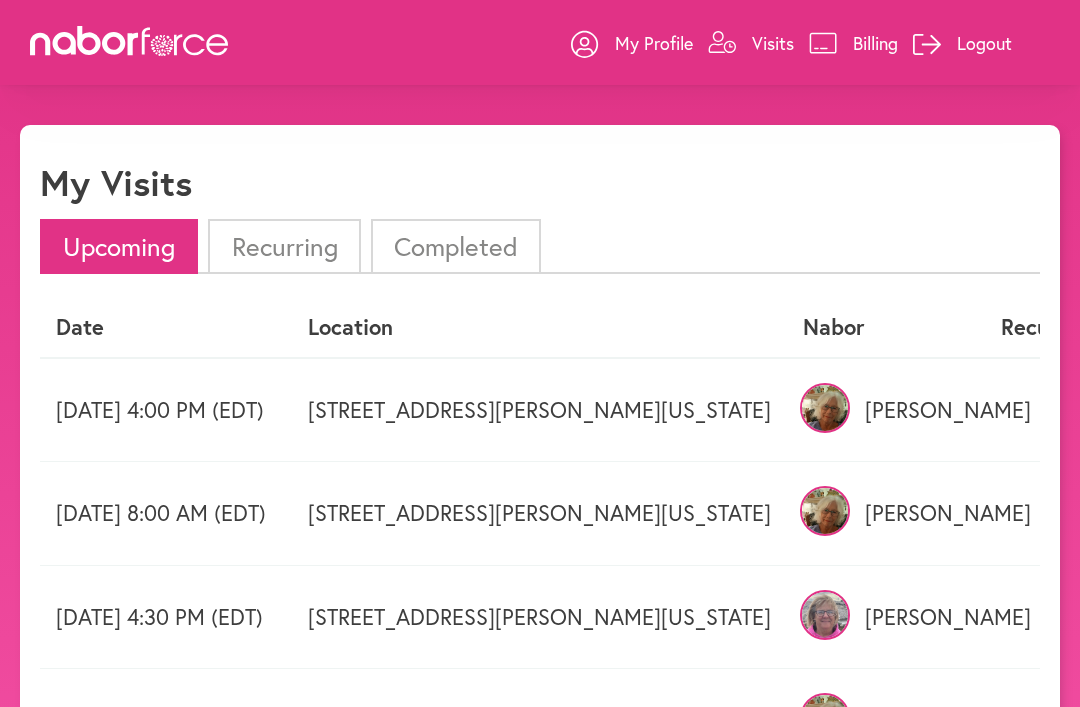 scroll, scrollTop: 749, scrollLeft: 0, axis: vertical 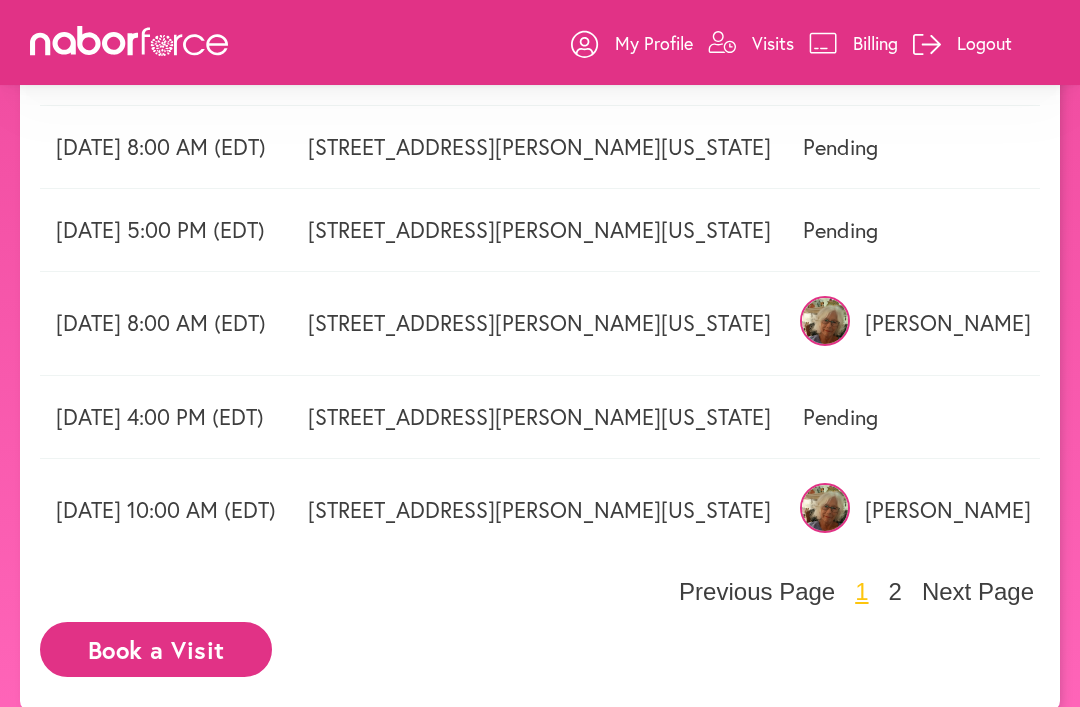 click on "Visits" at bounding box center (773, 43) 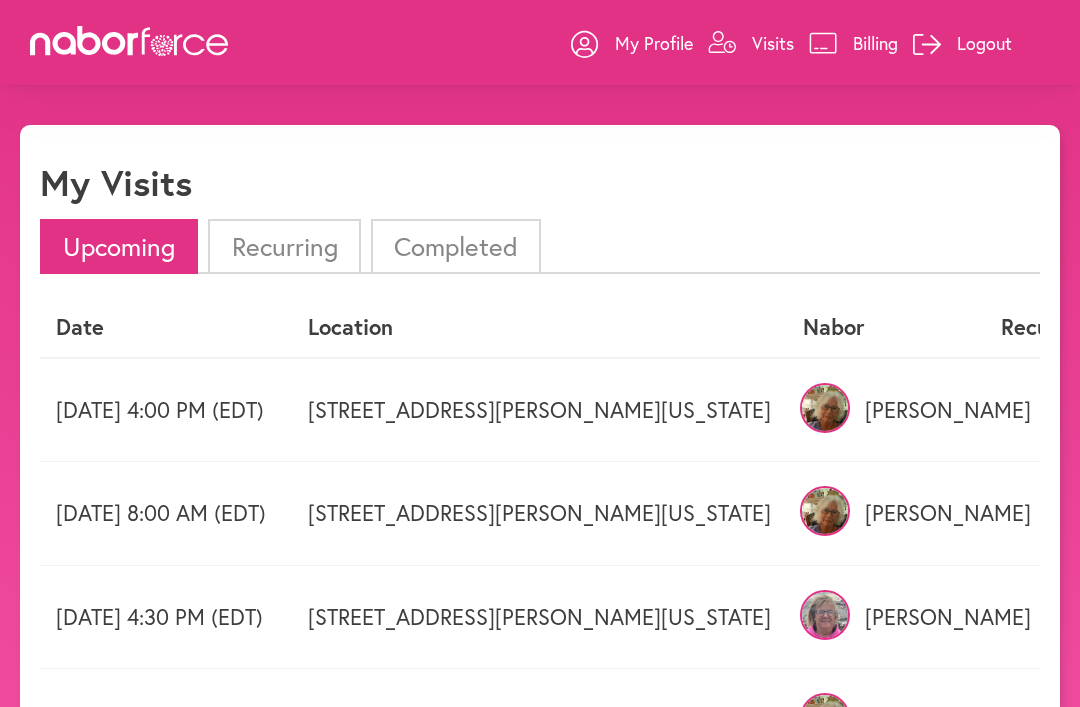 click on "Completed" at bounding box center [456, 246] 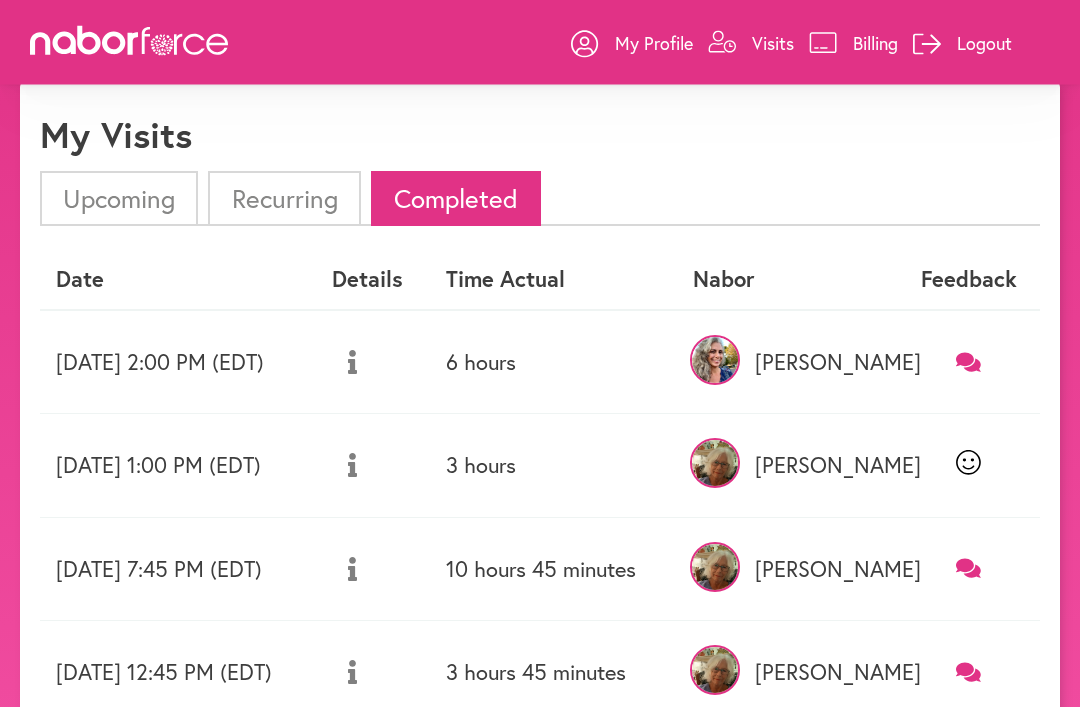 scroll, scrollTop: 0, scrollLeft: 0, axis: both 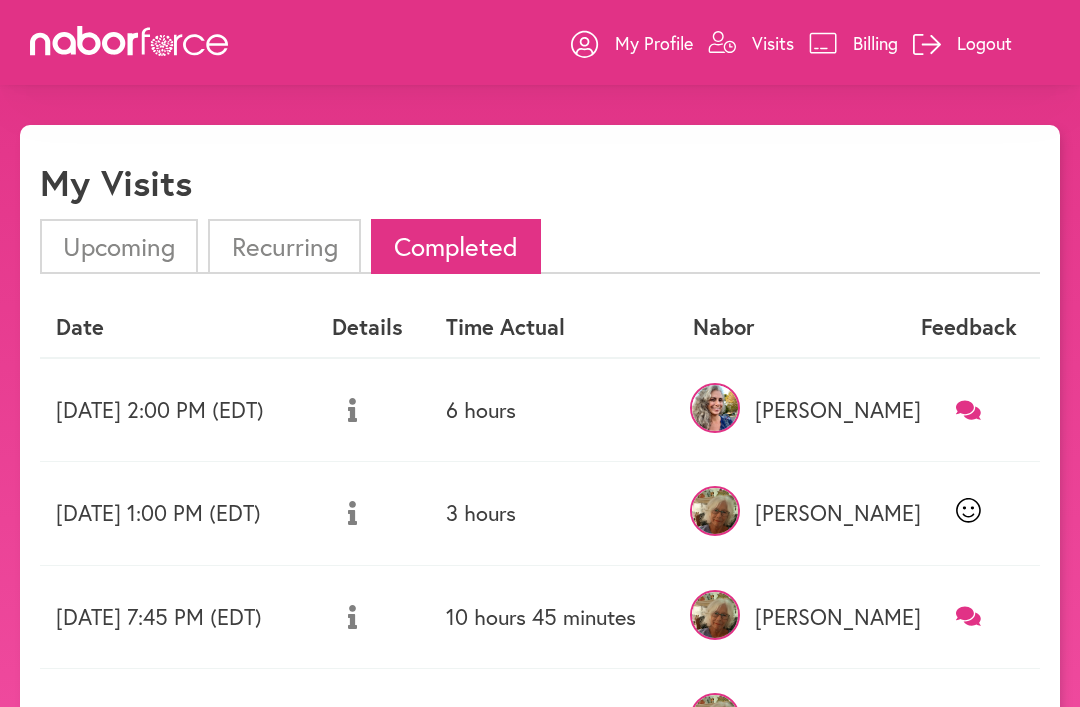 click on "Billing" at bounding box center [875, 43] 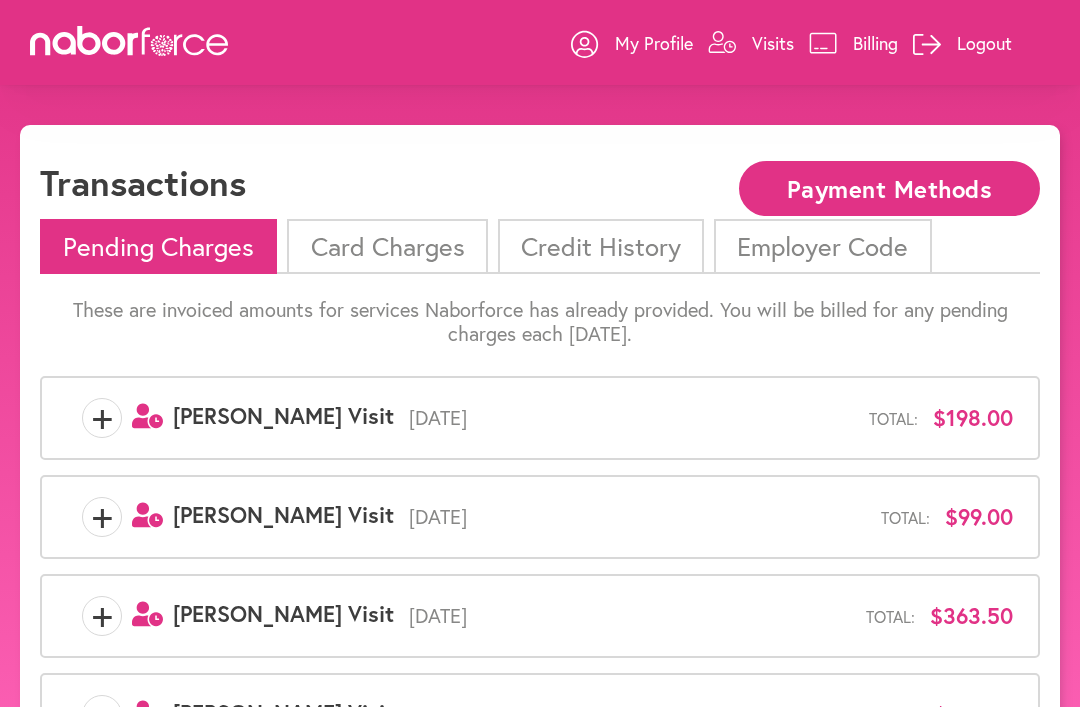 click on "+" at bounding box center (102, 418) 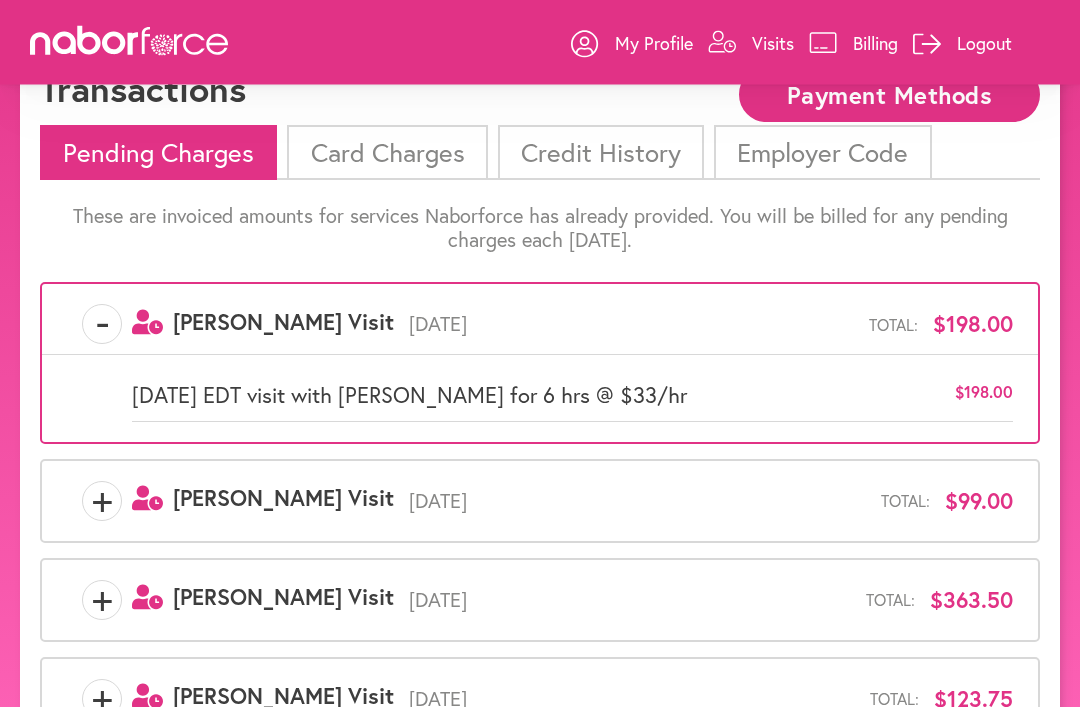 scroll, scrollTop: 97, scrollLeft: 0, axis: vertical 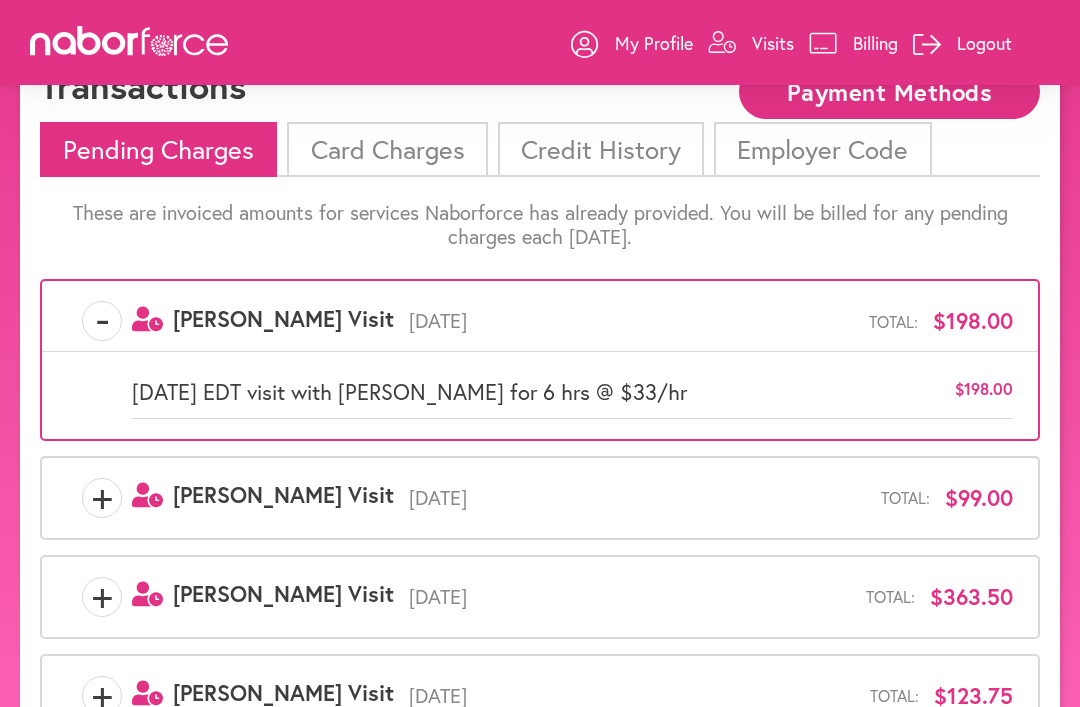 click on "+ user-clock Created with Sketch. [PERSON_NAME] Visit [DATE] Total: $99.00" at bounding box center [540, 498] 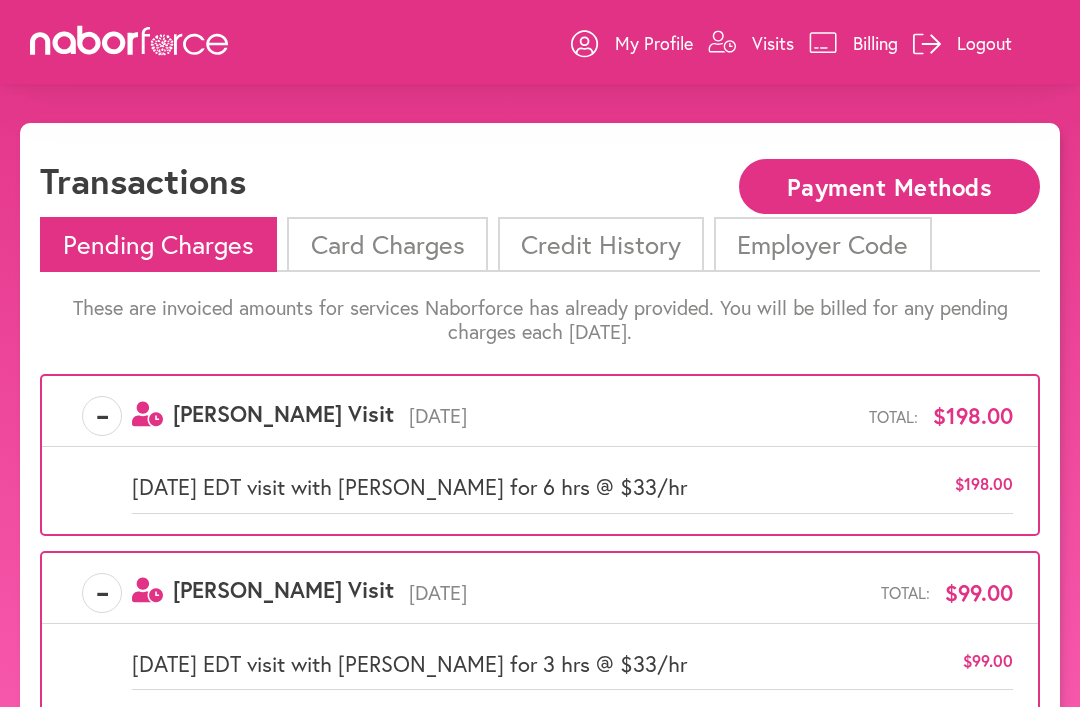 scroll, scrollTop: 0, scrollLeft: 0, axis: both 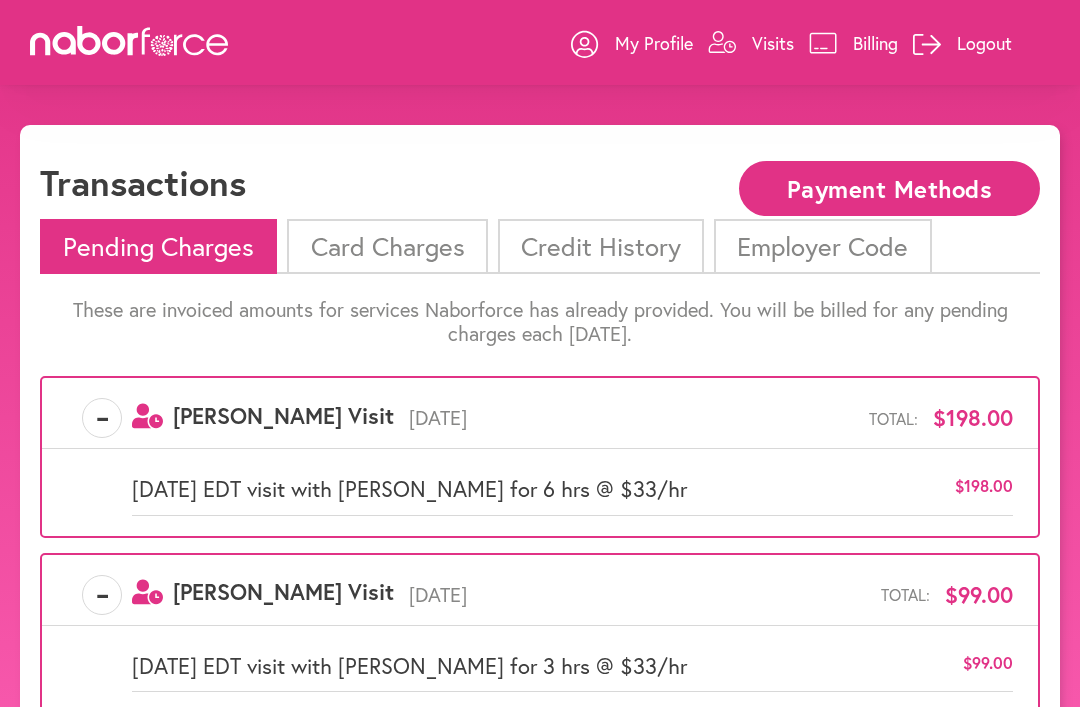click on "Visits" at bounding box center (773, 43) 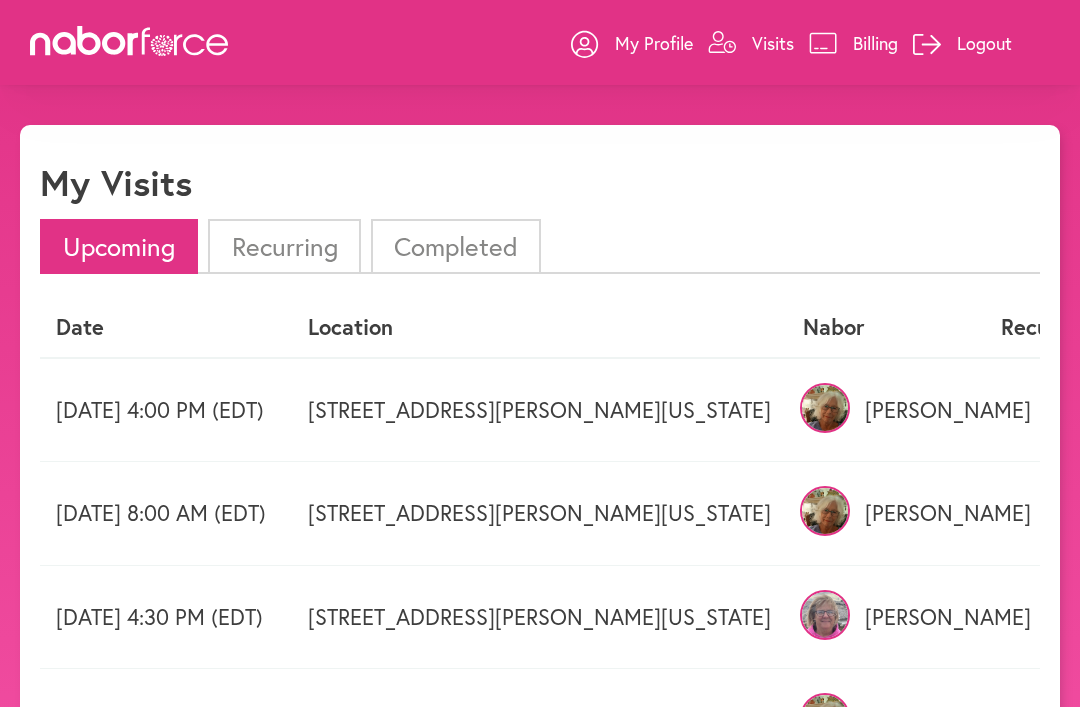 click on "Completed" at bounding box center [456, 246] 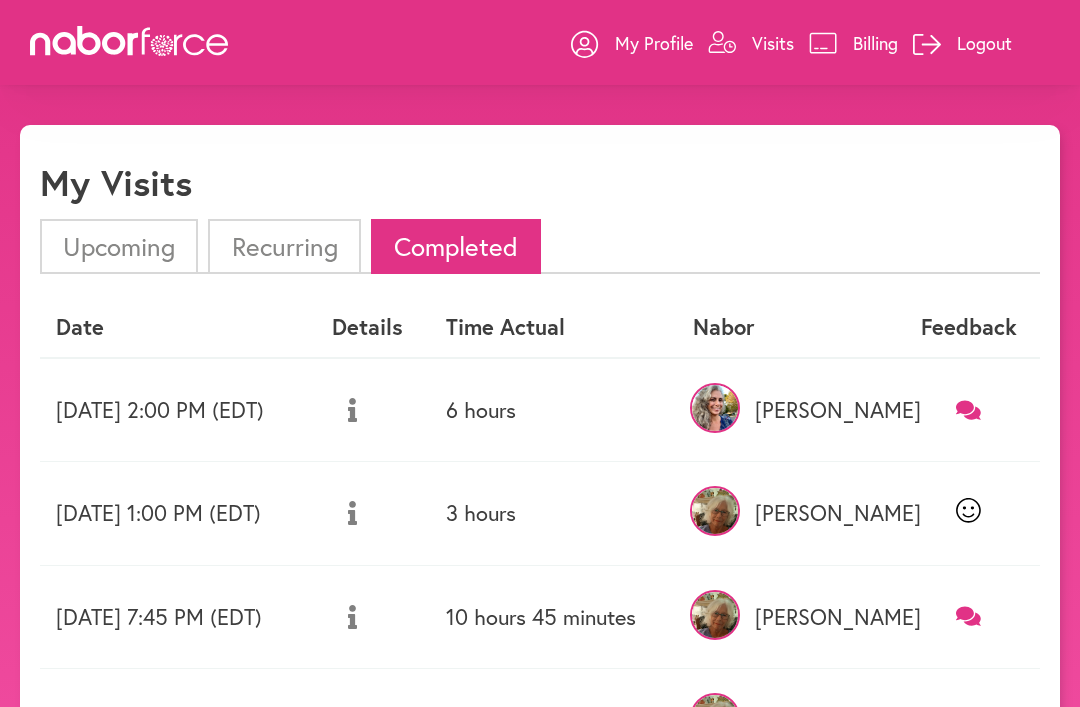click on "Billing" at bounding box center [875, 43] 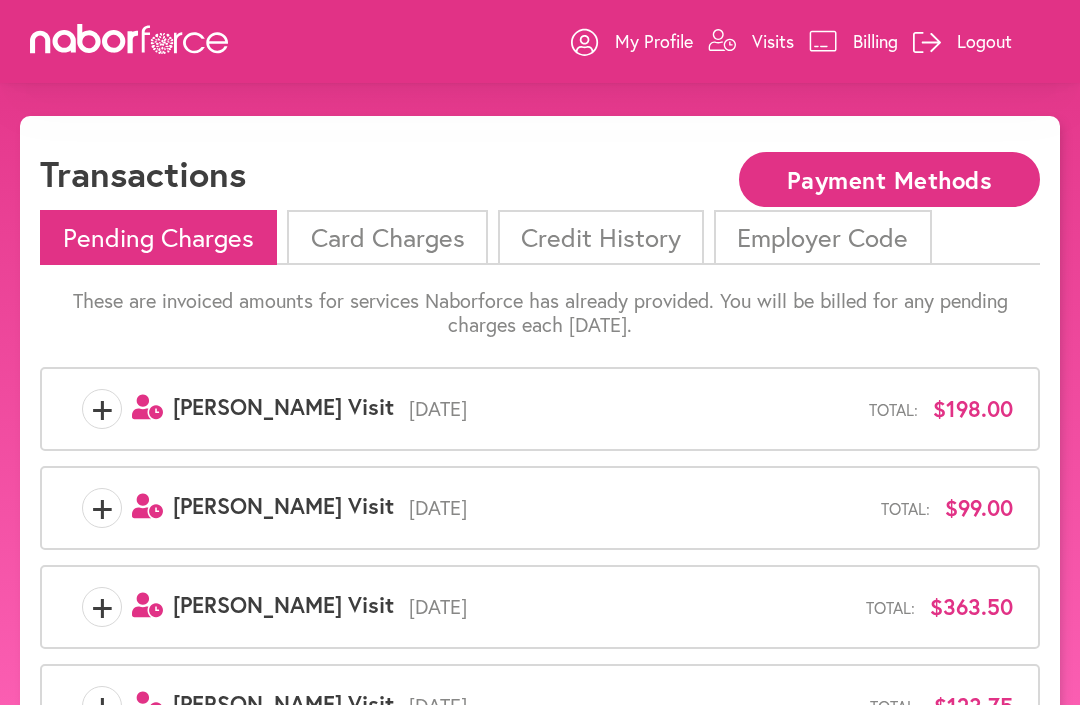 scroll, scrollTop: 0, scrollLeft: 0, axis: both 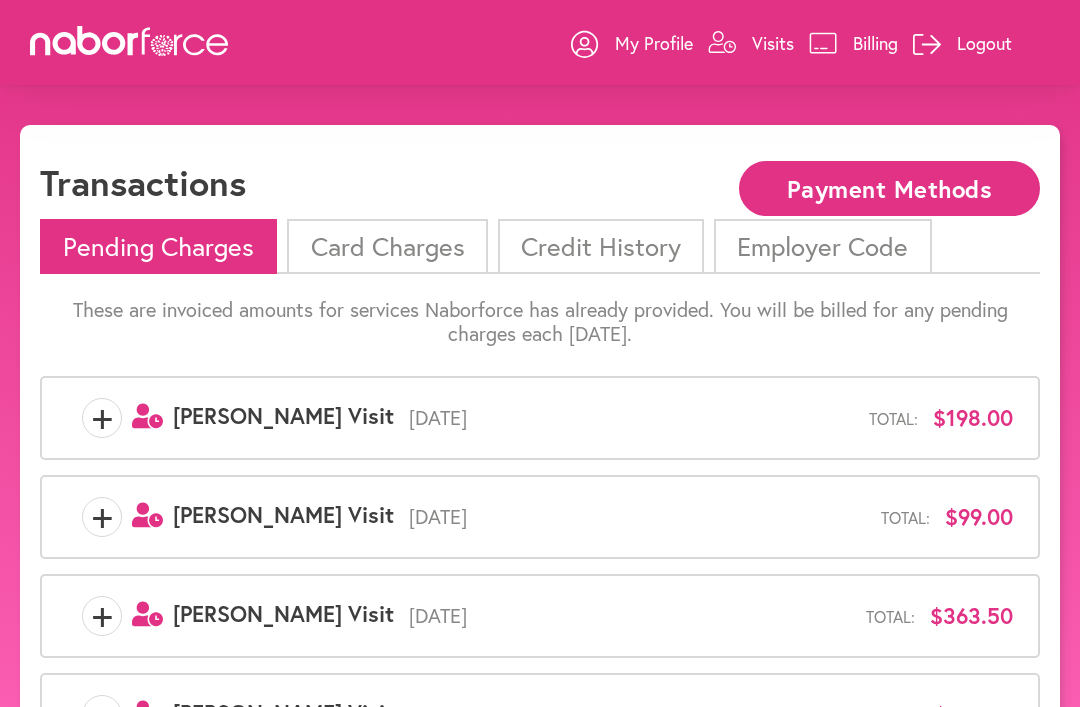 click on "Card Charges" at bounding box center [387, 246] 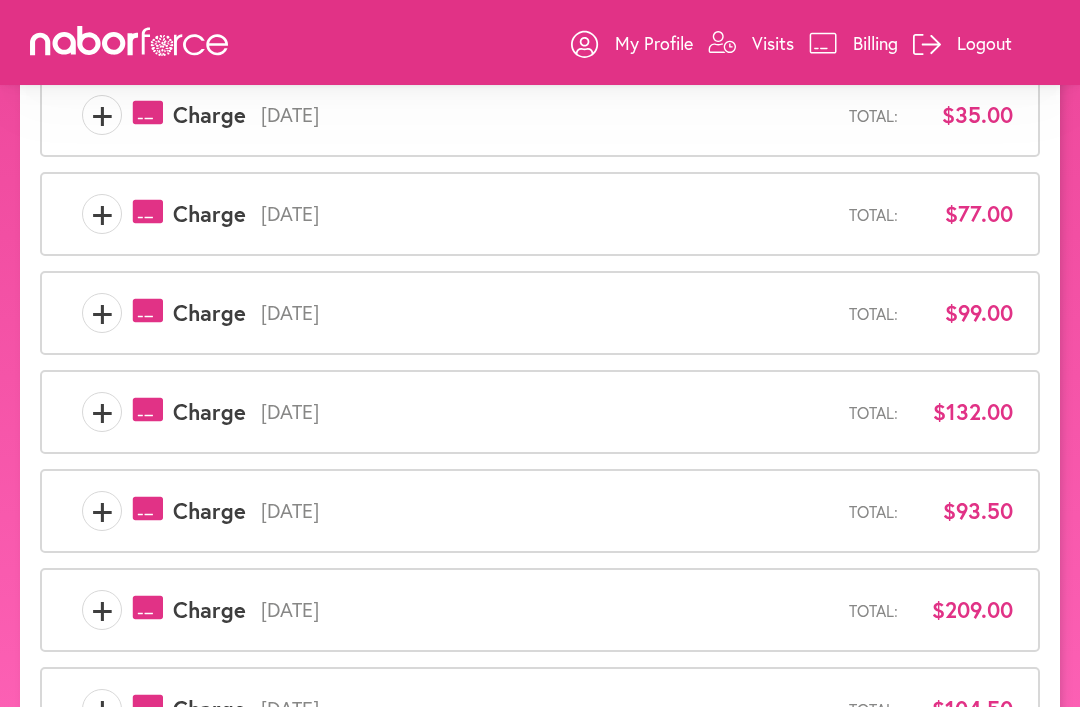 scroll, scrollTop: 656, scrollLeft: 0, axis: vertical 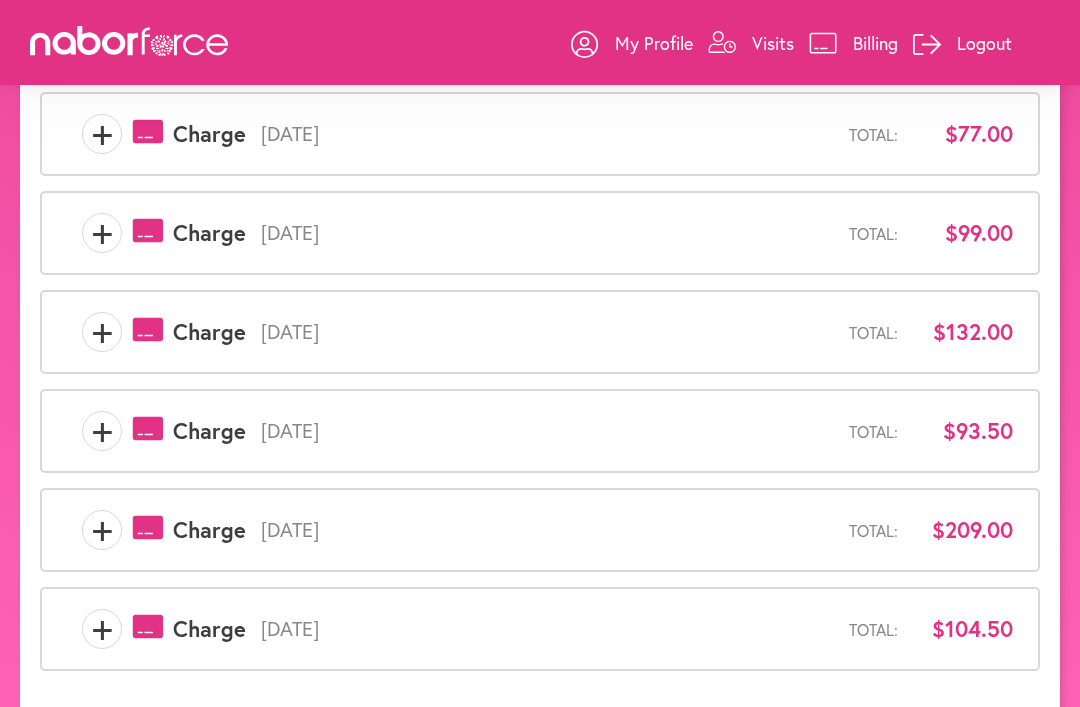 click on "7" at bounding box center [895, 717] 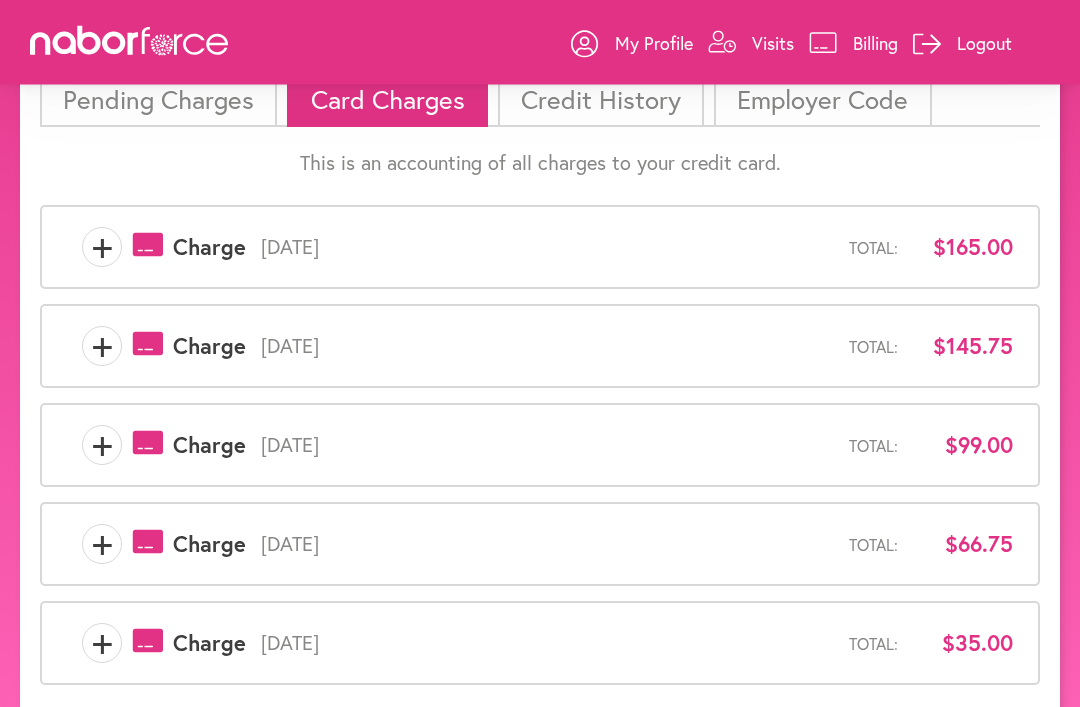 scroll, scrollTop: 161, scrollLeft: 0, axis: vertical 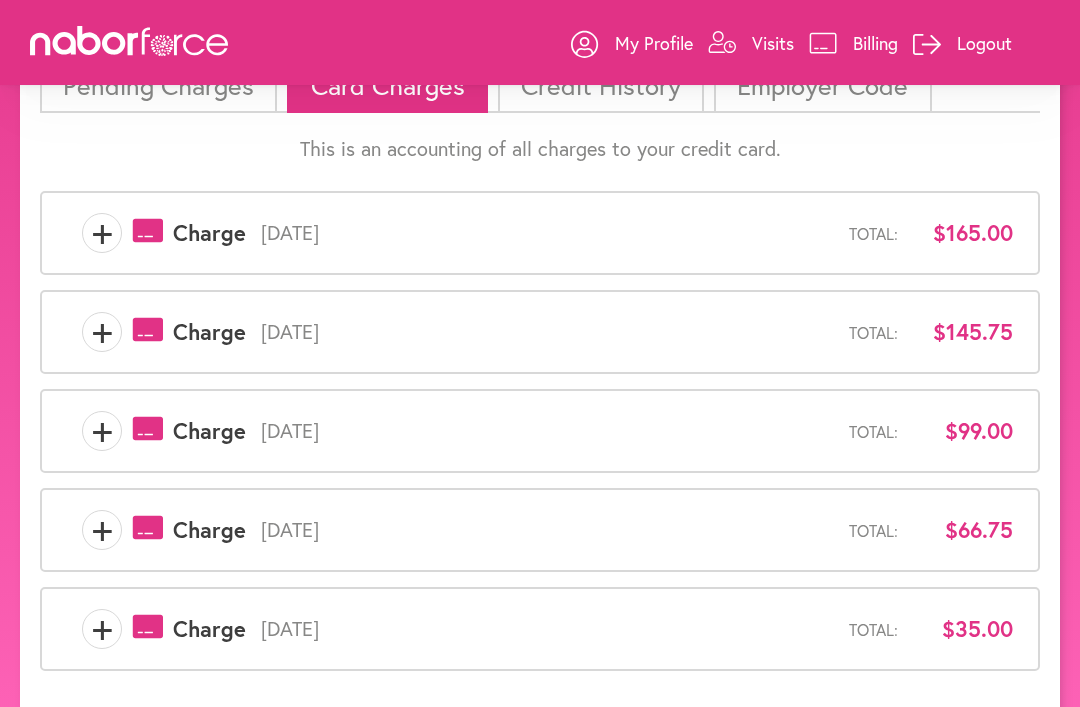 click on "+" at bounding box center (102, 629) 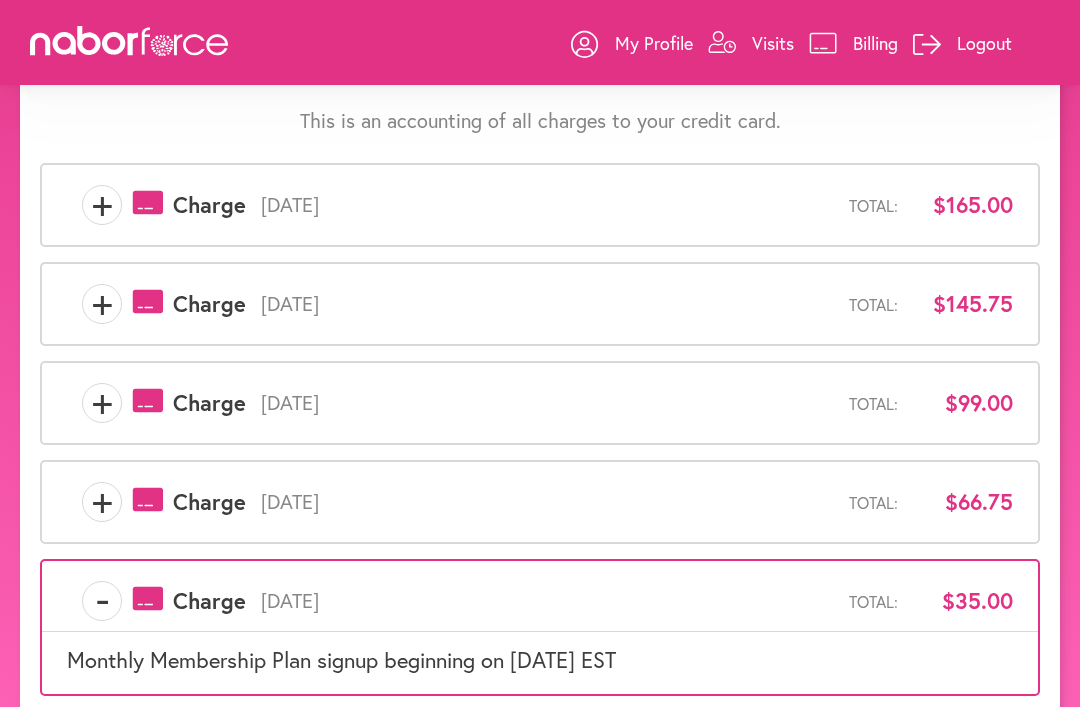 scroll, scrollTop: 213, scrollLeft: 0, axis: vertical 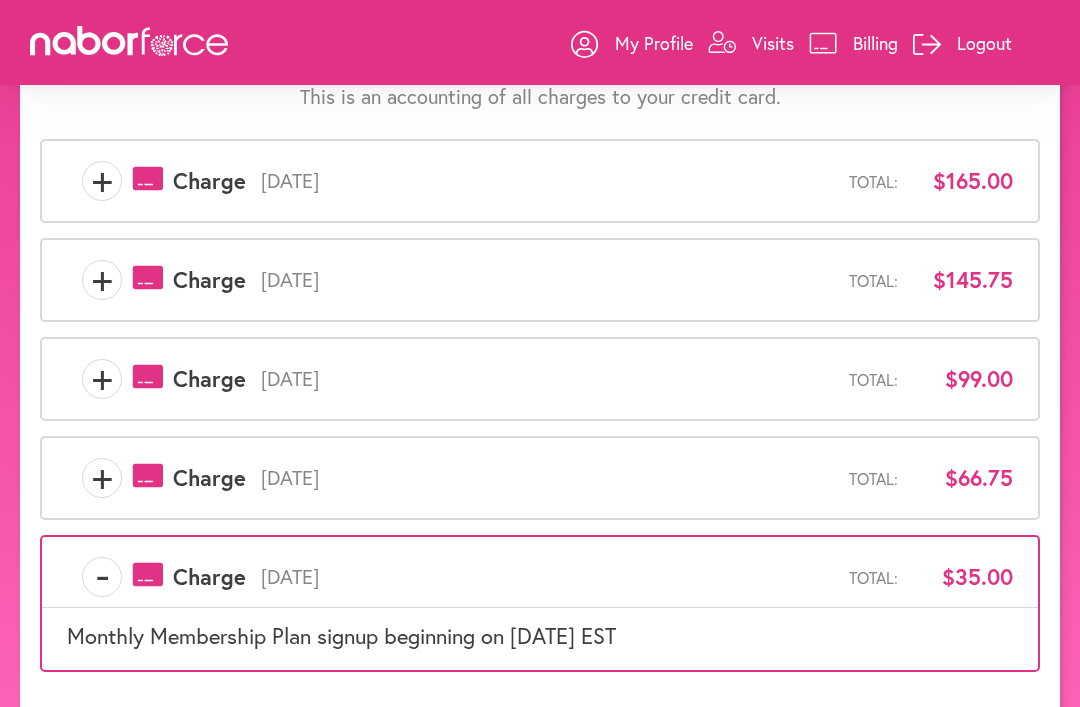 click on "[DATE]" at bounding box center (547, 577) 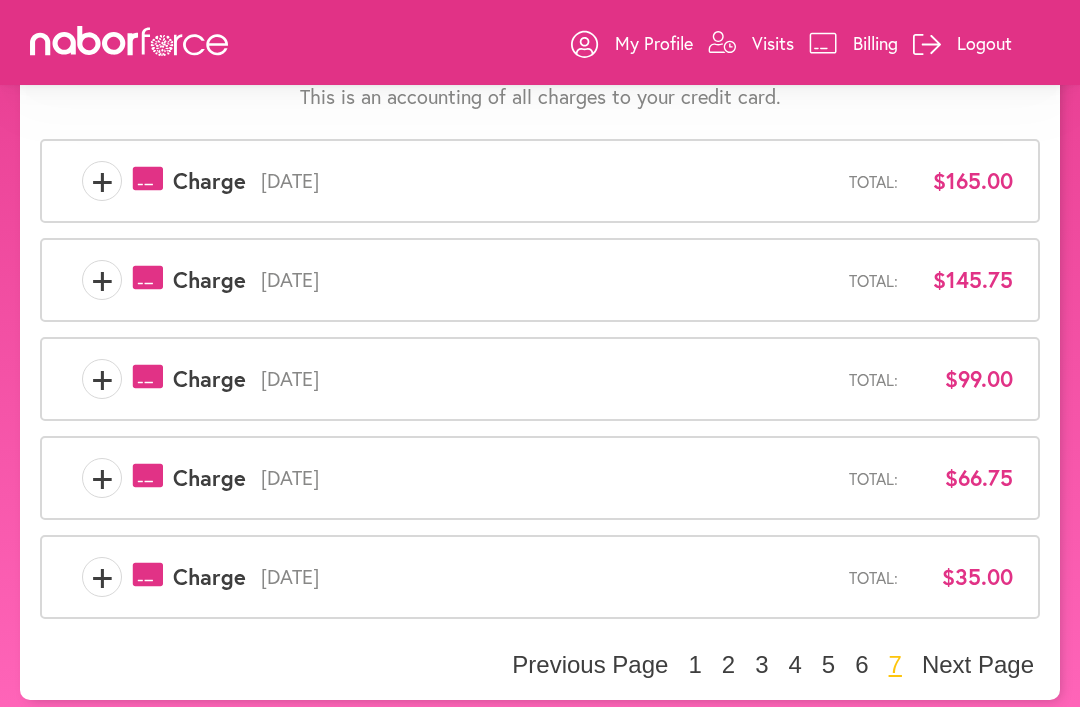 scroll, scrollTop: 161, scrollLeft: 0, axis: vertical 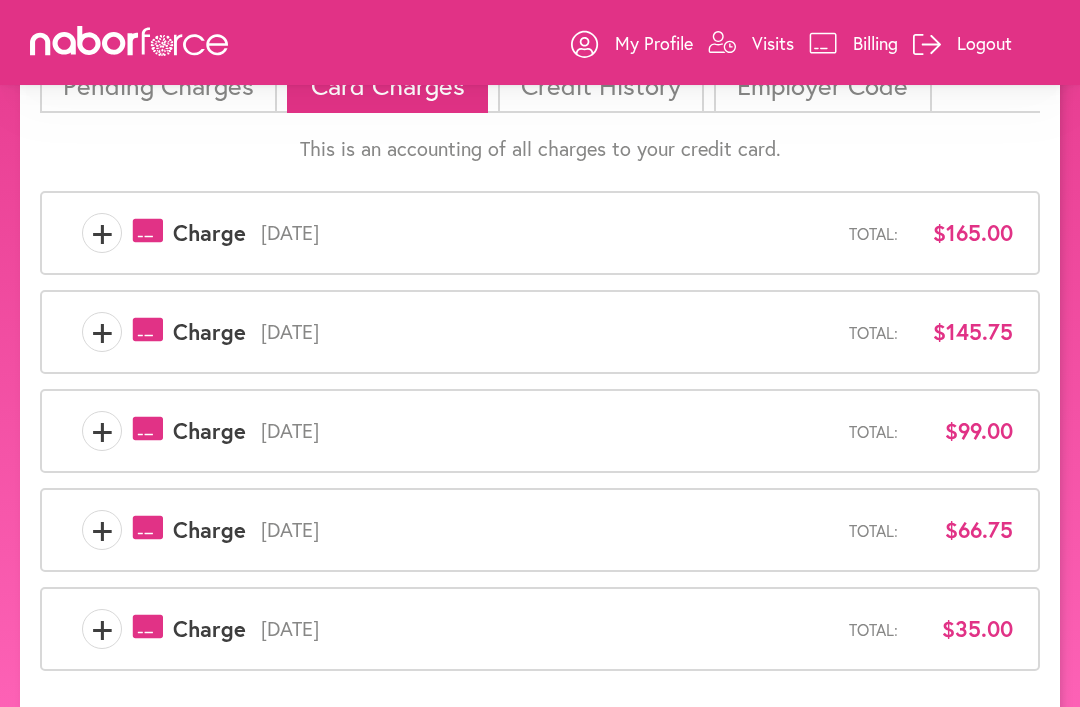click on "6" at bounding box center (861, 717) 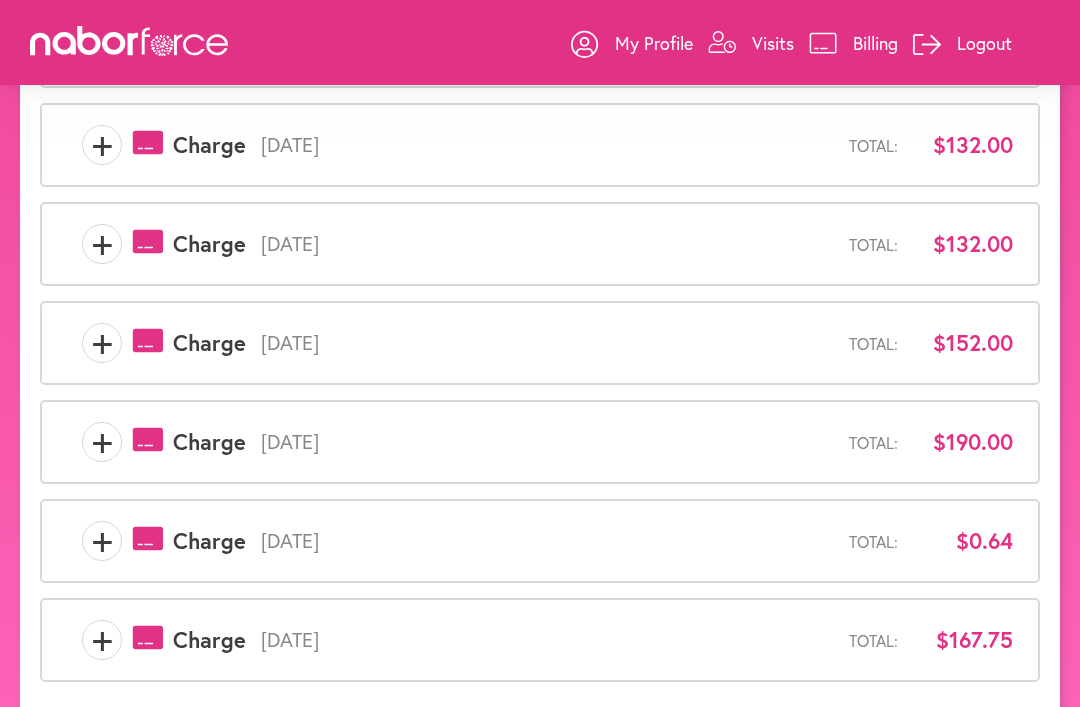 scroll, scrollTop: 656, scrollLeft: 0, axis: vertical 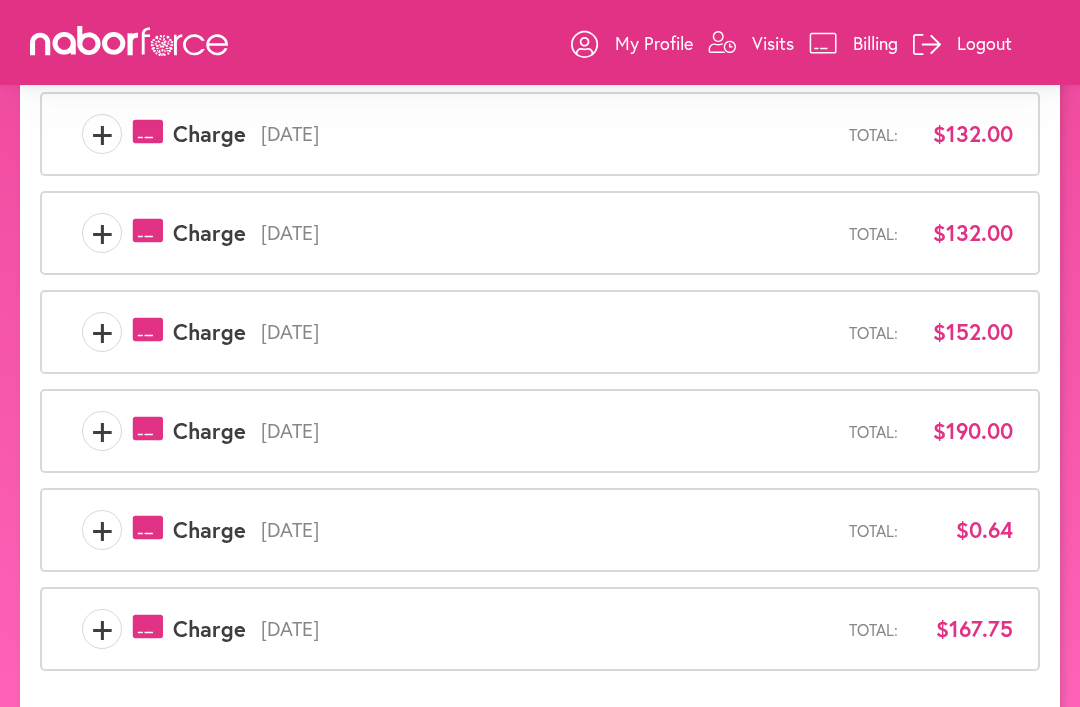 click on "7" at bounding box center [895, 717] 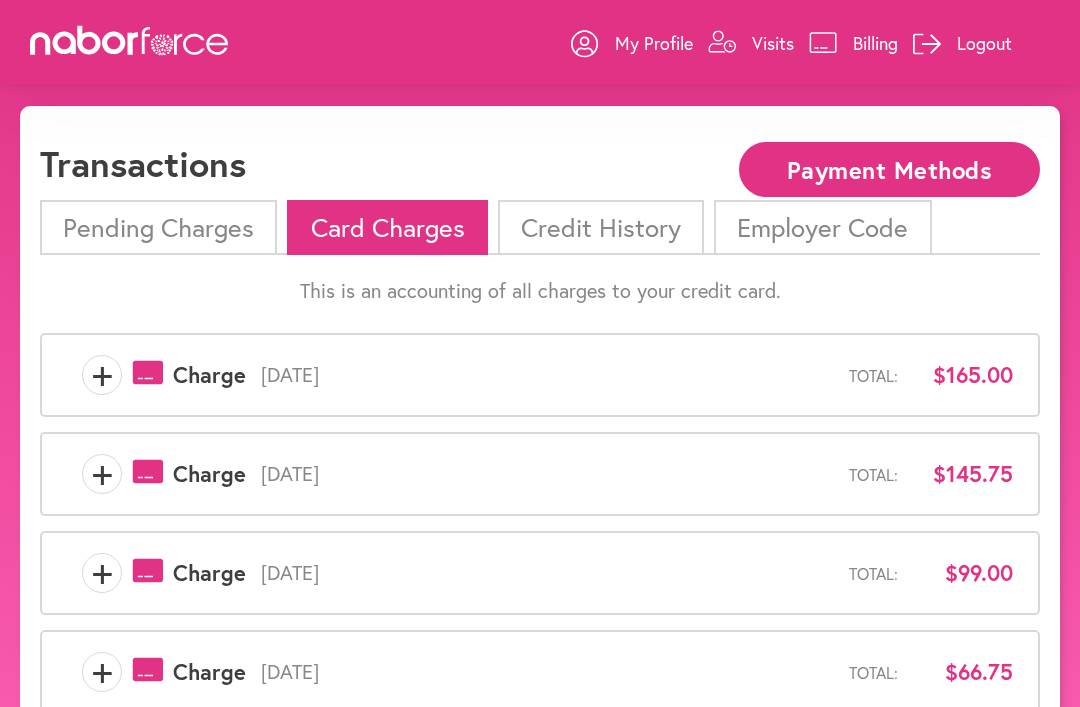 scroll, scrollTop: 0, scrollLeft: 0, axis: both 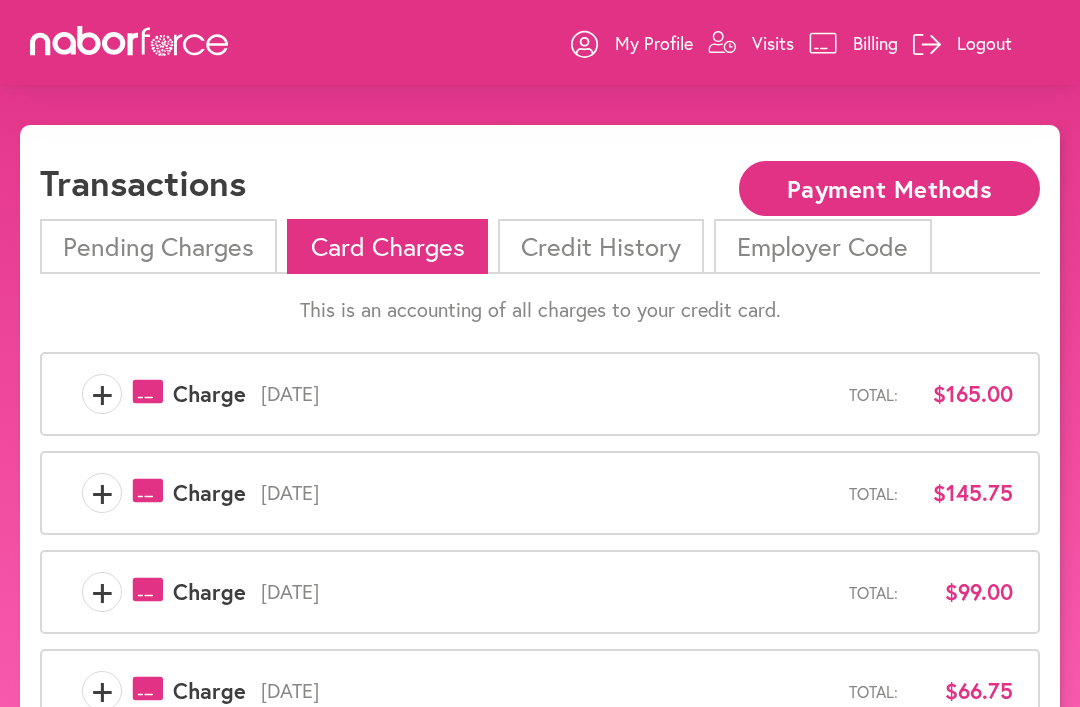 click on "Credit History" at bounding box center (601, 246) 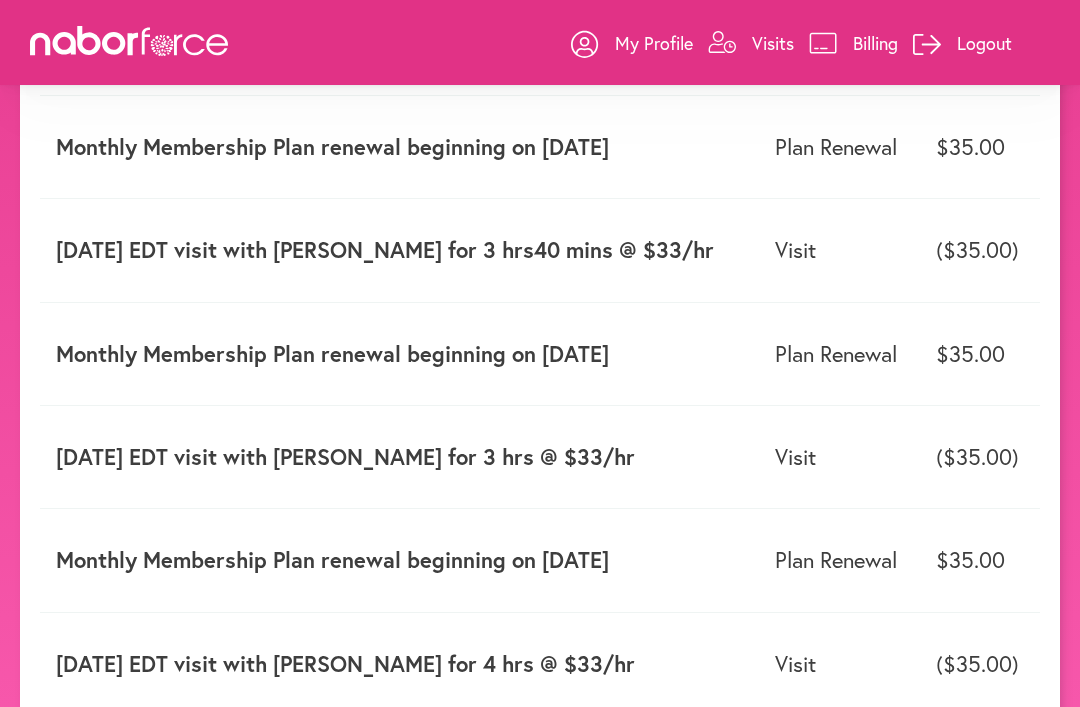 scroll, scrollTop: 397, scrollLeft: 0, axis: vertical 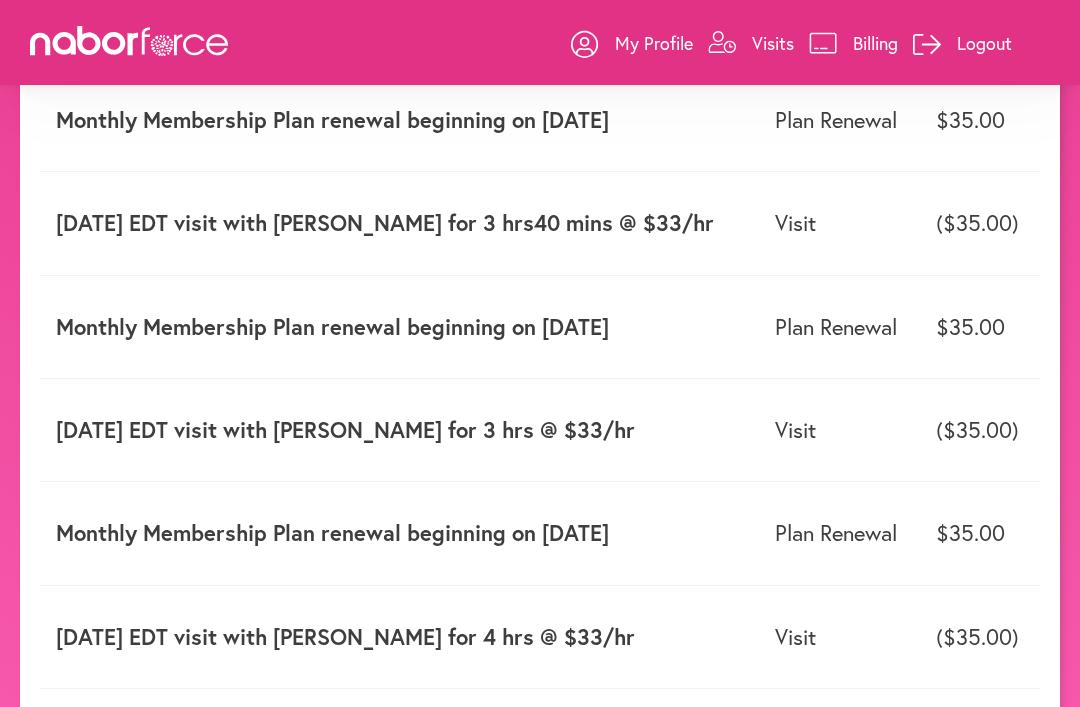 click on "[DATE] EDT visit with [PERSON_NAME] for 3 hrs @ $33/hr" at bounding box center (399, 430) 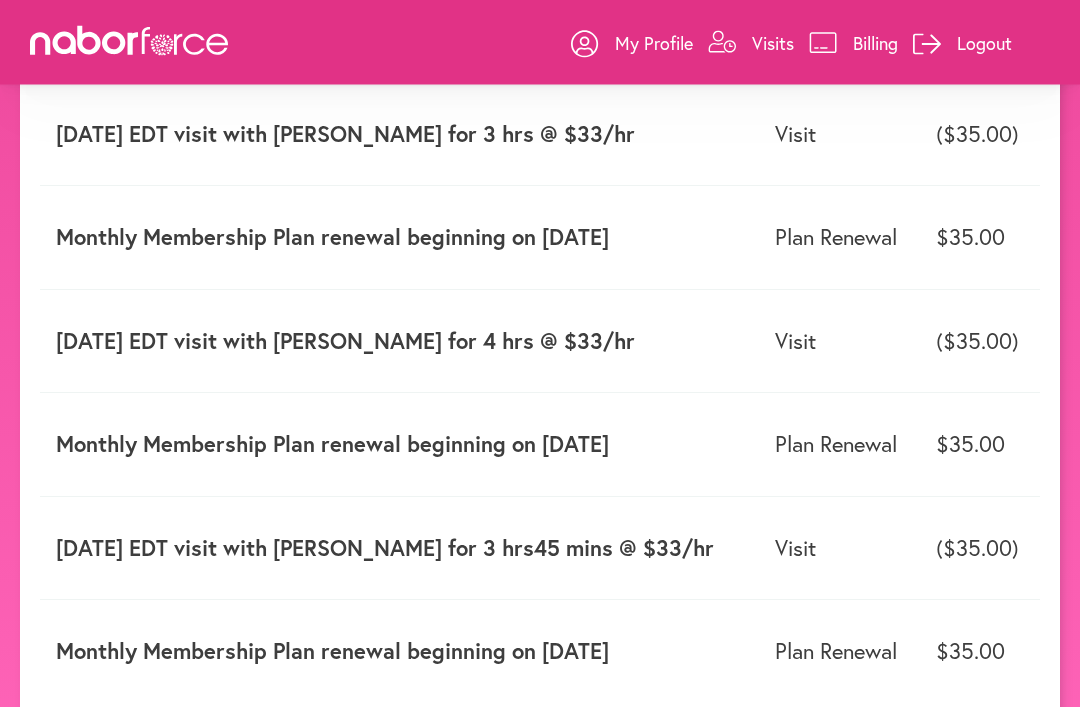 scroll, scrollTop: 705, scrollLeft: 0, axis: vertical 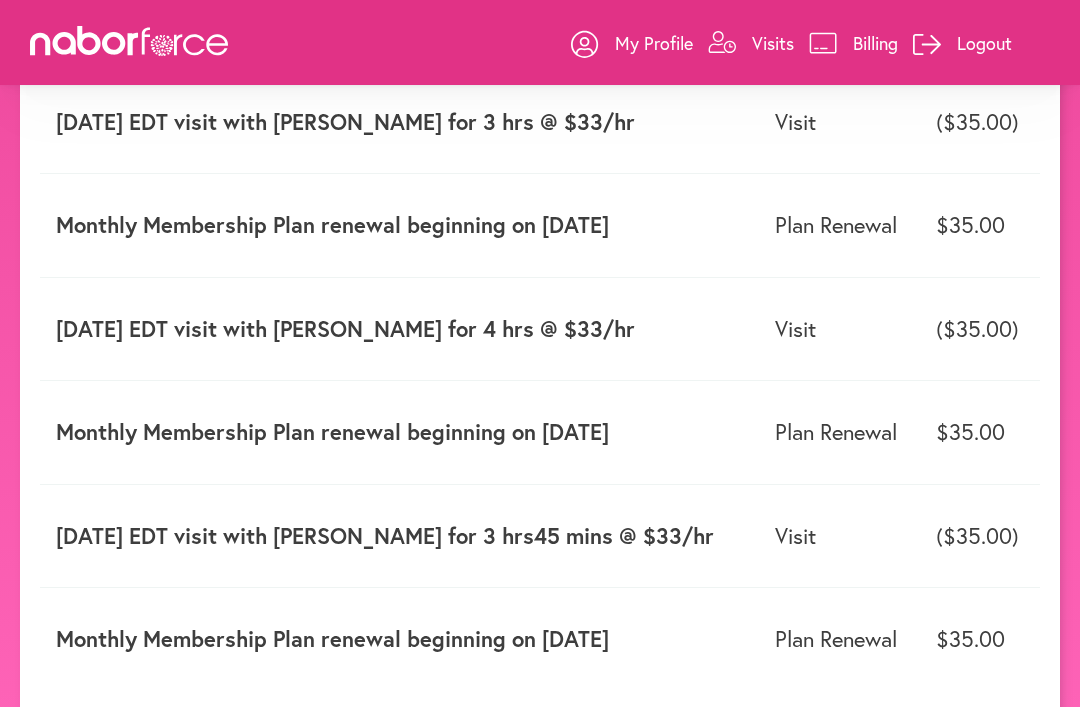 click on "Monthly Membership Plan renewal beginning on [DATE]" at bounding box center (399, 225) 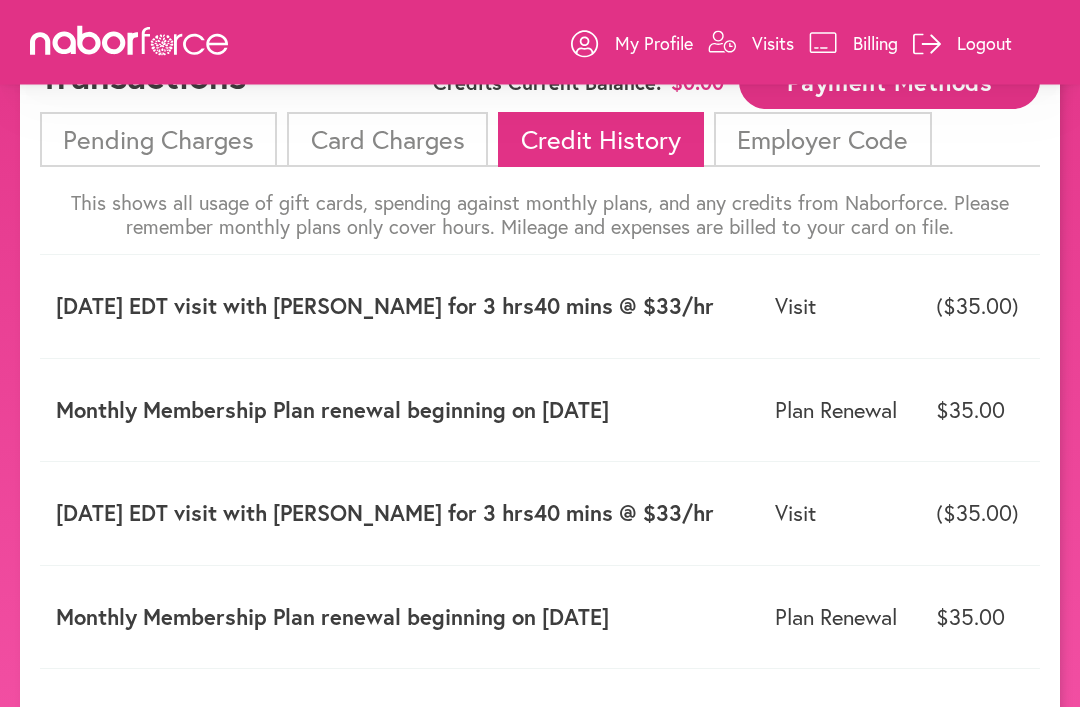 scroll, scrollTop: 0, scrollLeft: 0, axis: both 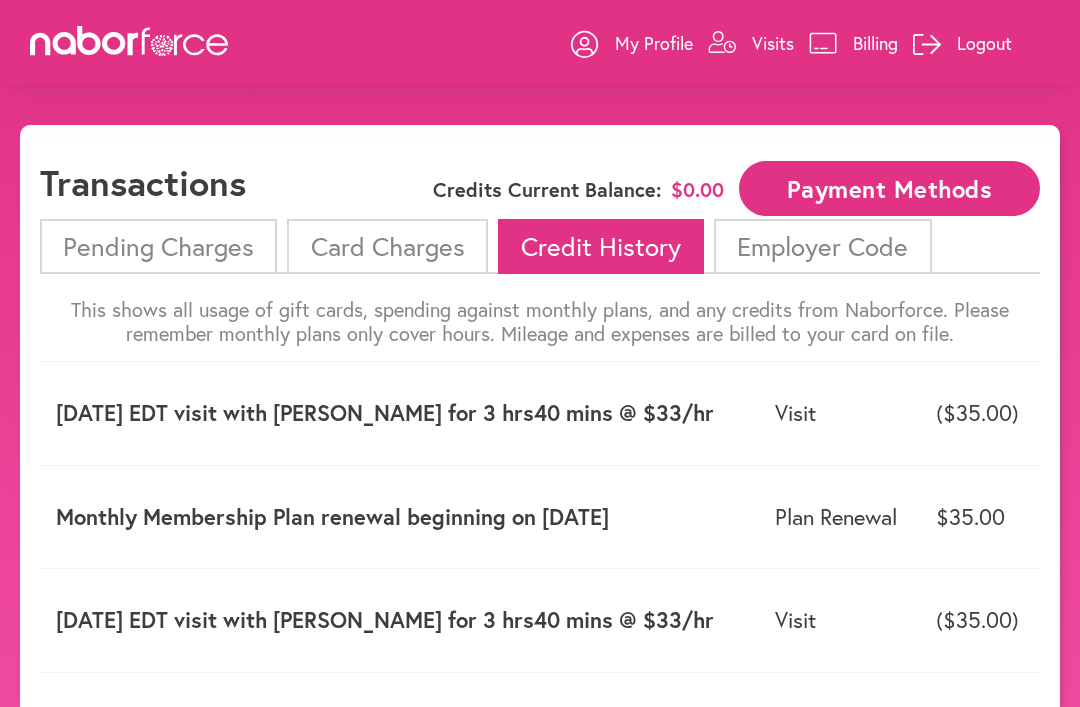 click on "Card Charges" at bounding box center (387, 246) 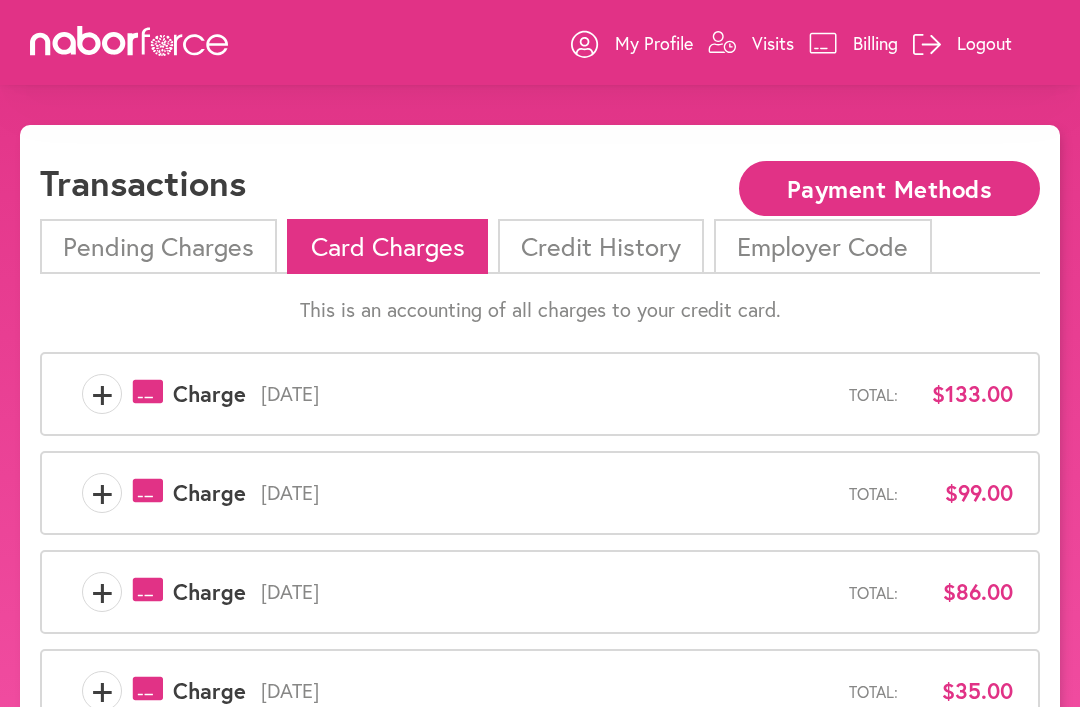 click on "Pending Charges" at bounding box center [158, 246] 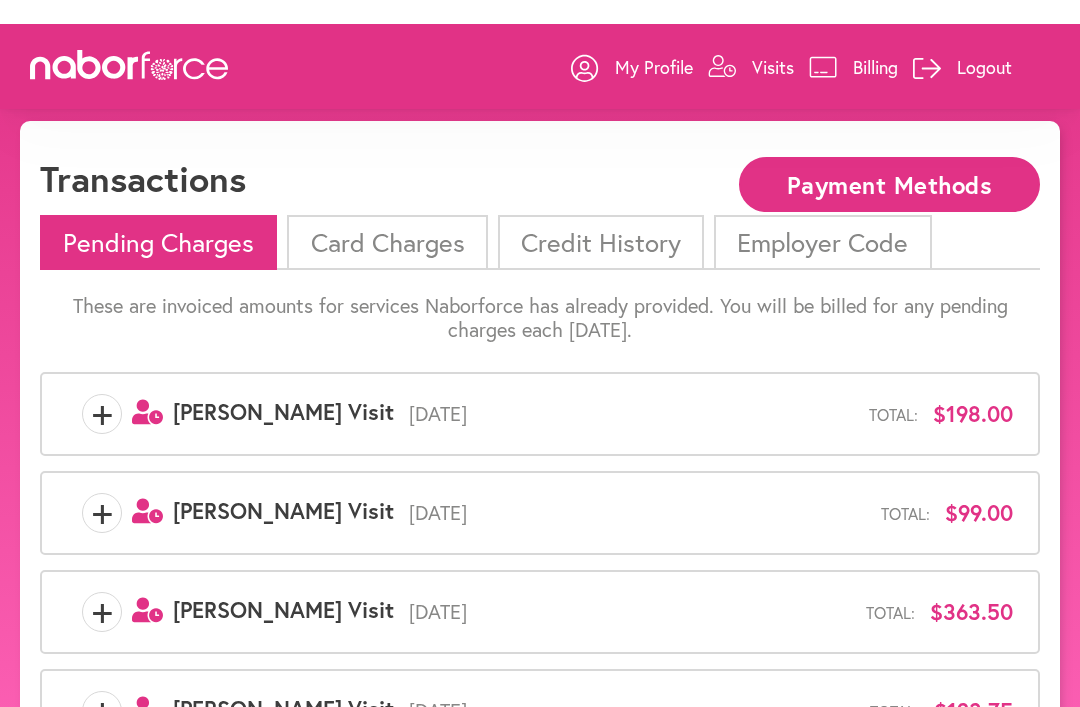 scroll, scrollTop: 0, scrollLeft: 0, axis: both 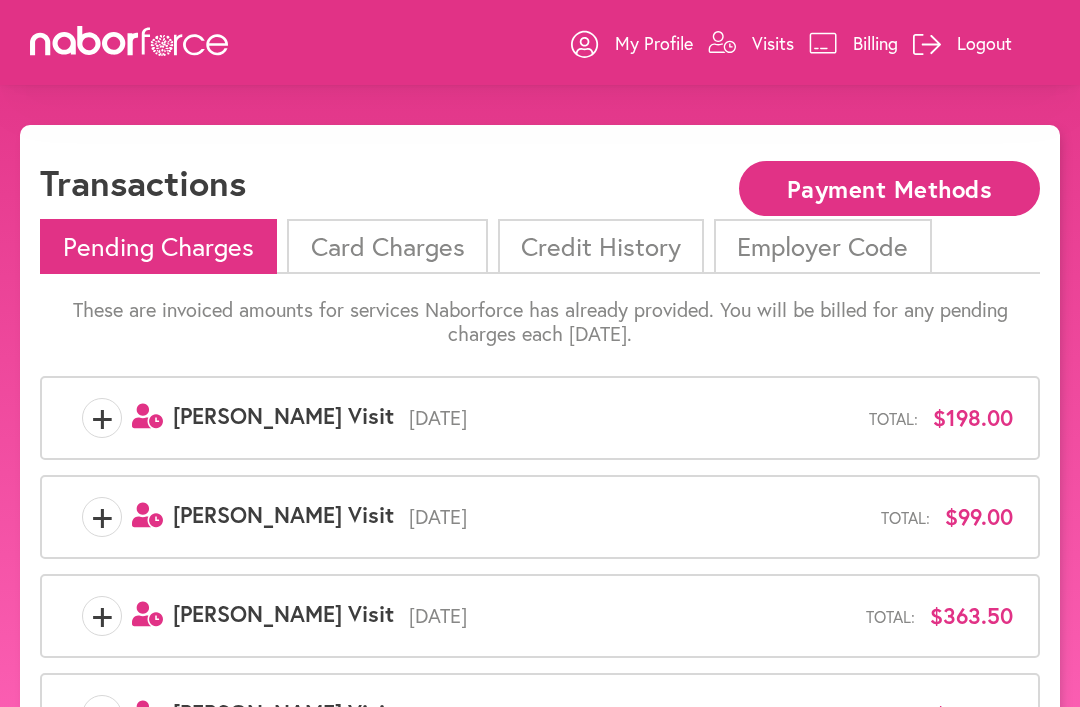 click on "Billing" at bounding box center (875, 43) 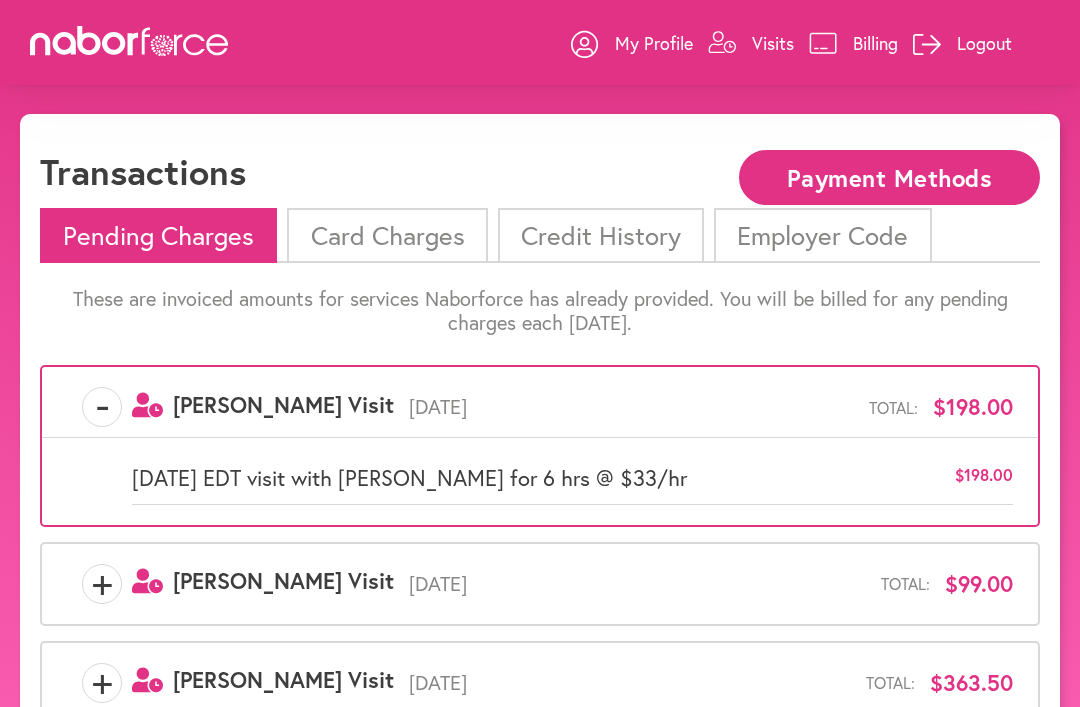 scroll, scrollTop: 0, scrollLeft: 0, axis: both 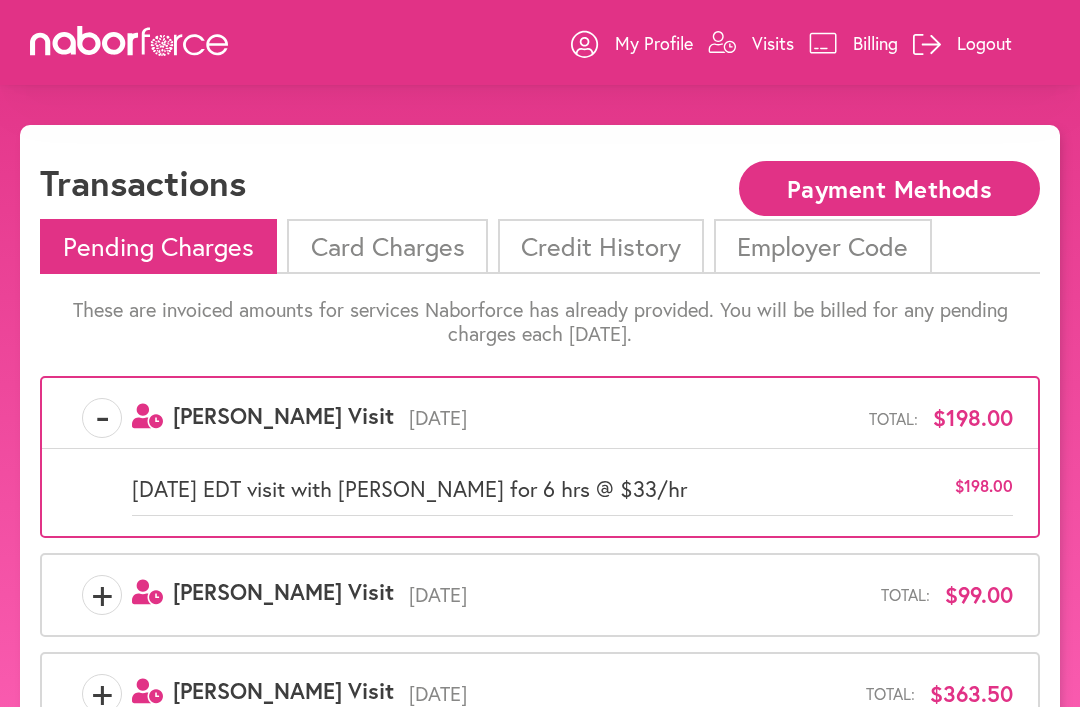 click on "My Profile" at bounding box center [654, 43] 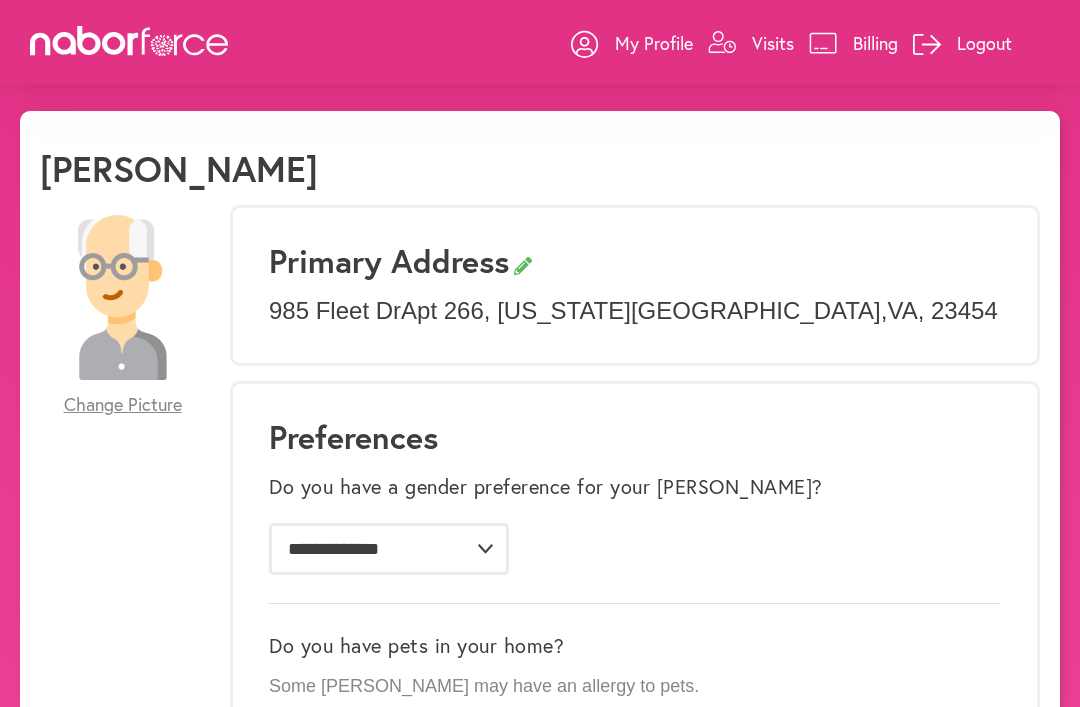 scroll, scrollTop: 0, scrollLeft: 0, axis: both 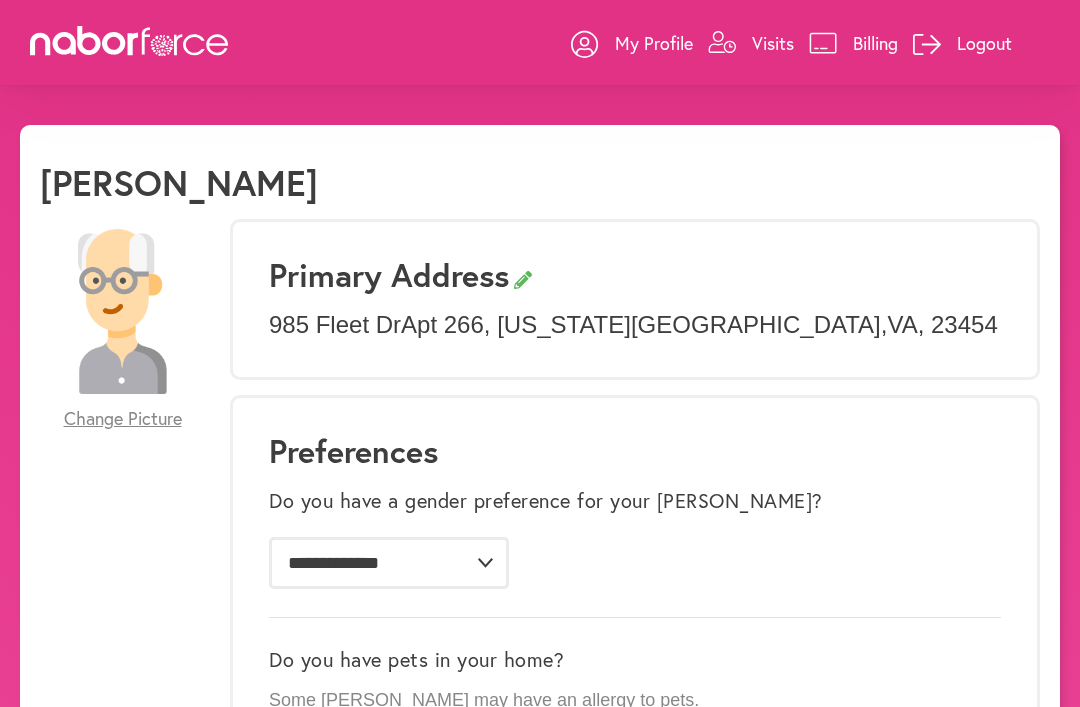 click 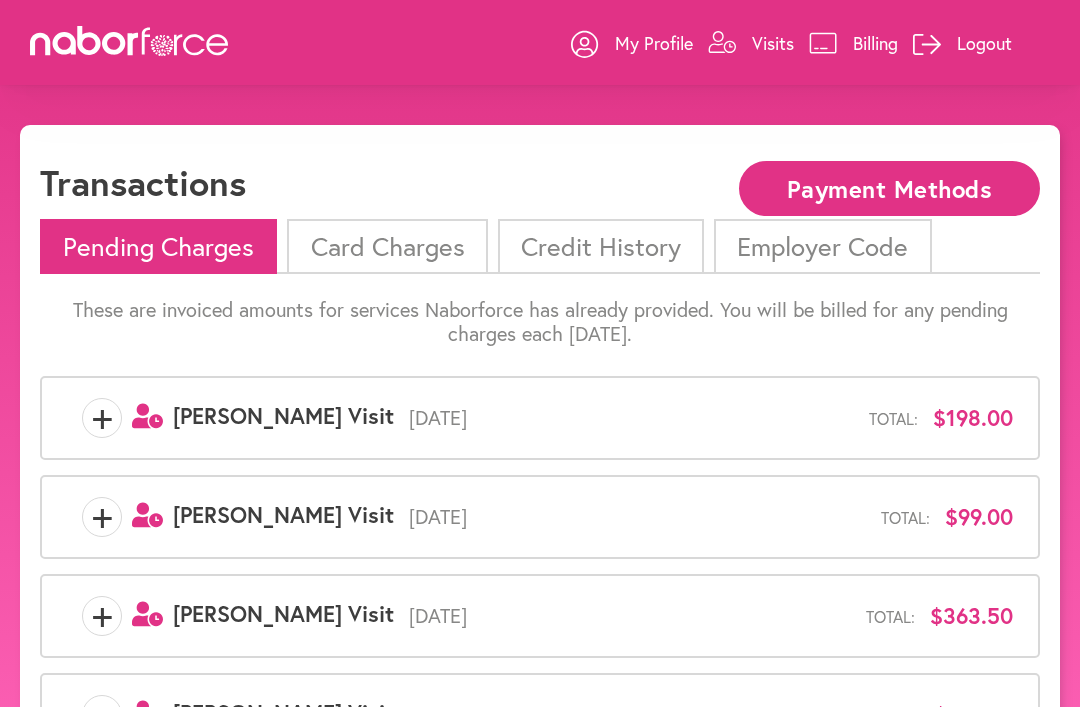click on "Card Charges" at bounding box center (387, 246) 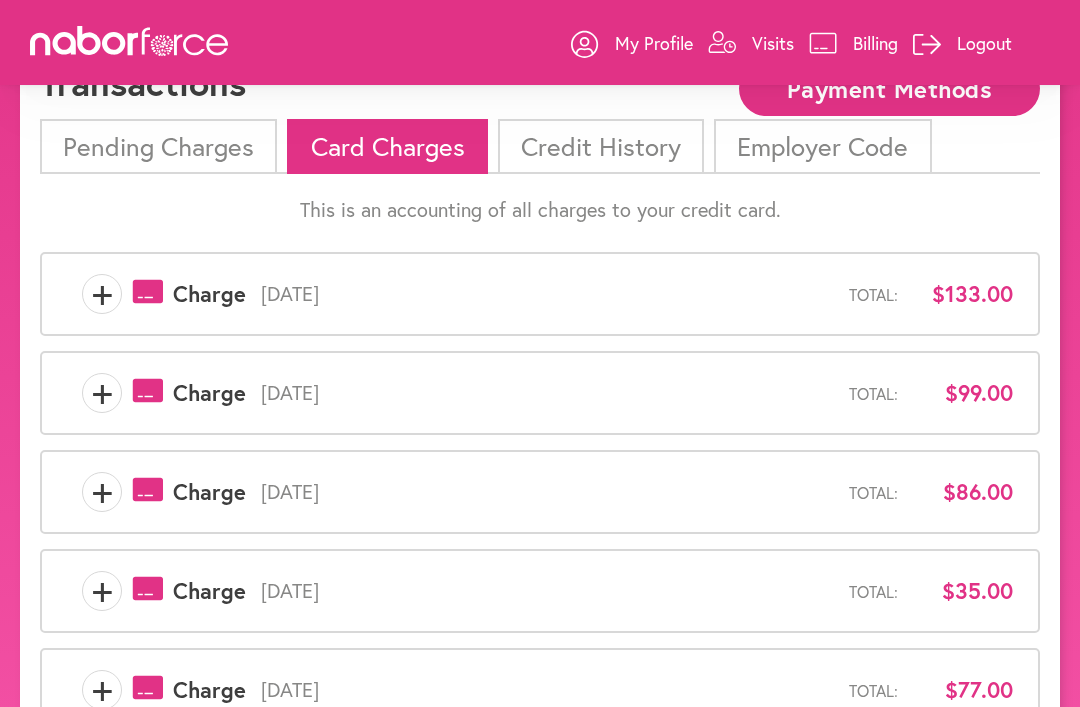 scroll, scrollTop: 113, scrollLeft: 0, axis: vertical 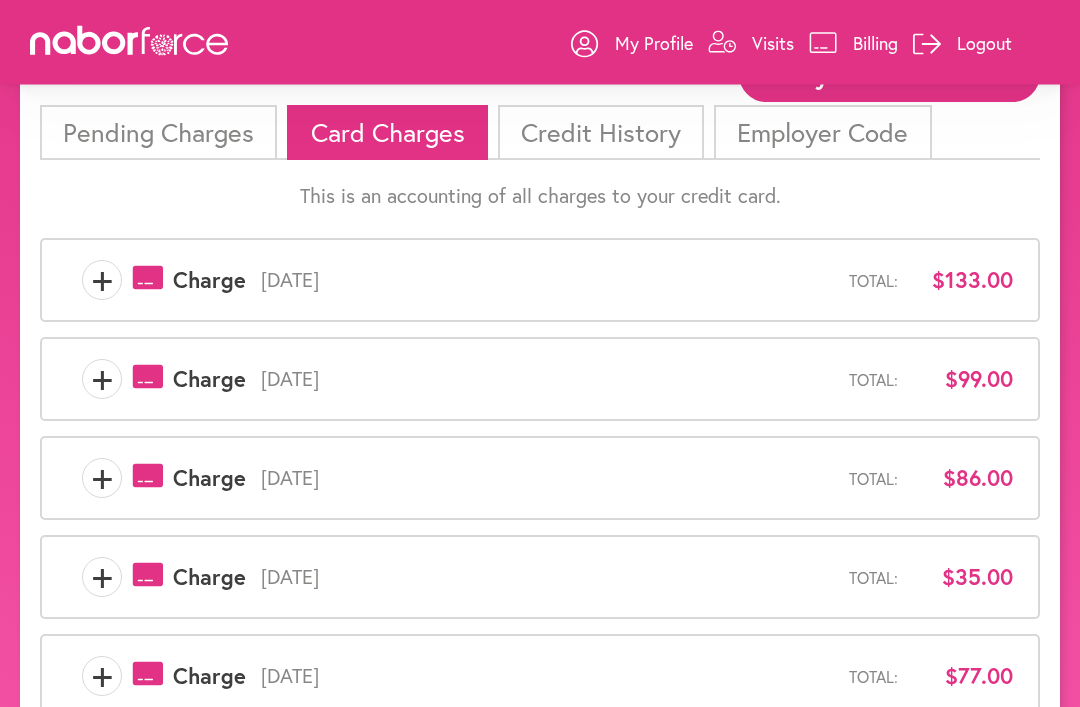 click on "+" at bounding box center [102, 281] 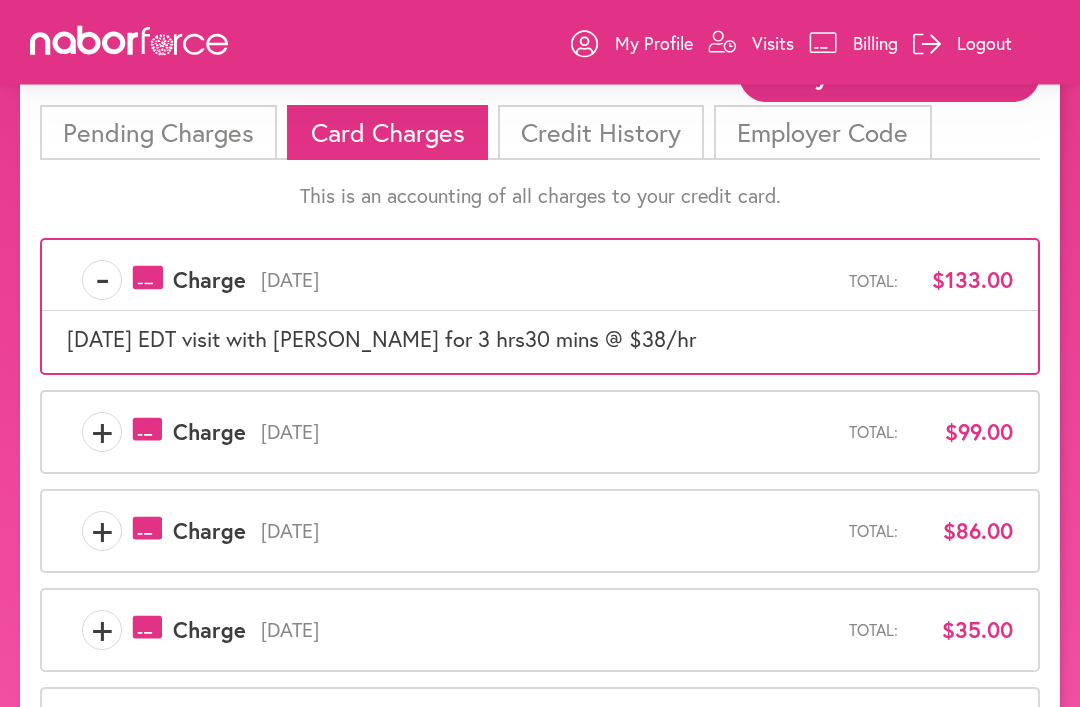 scroll, scrollTop: 114, scrollLeft: 0, axis: vertical 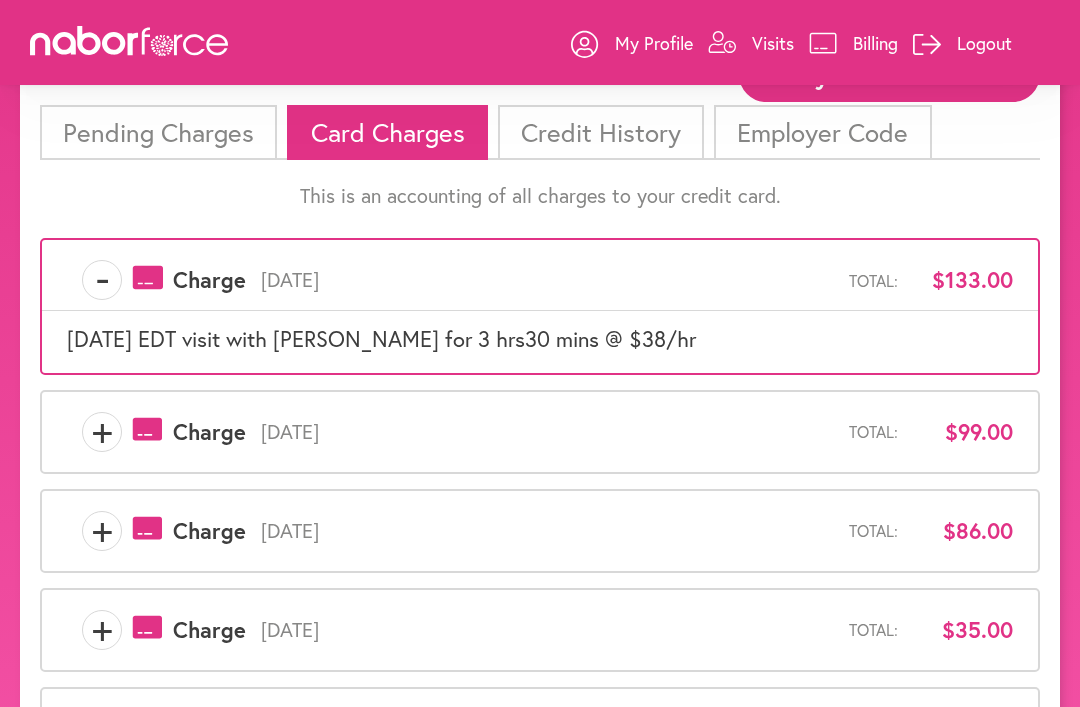 click on "[DATE] EDT visit with [PERSON_NAME] for 3 hrs30 mins @ $38/hr" at bounding box center (381, 338) 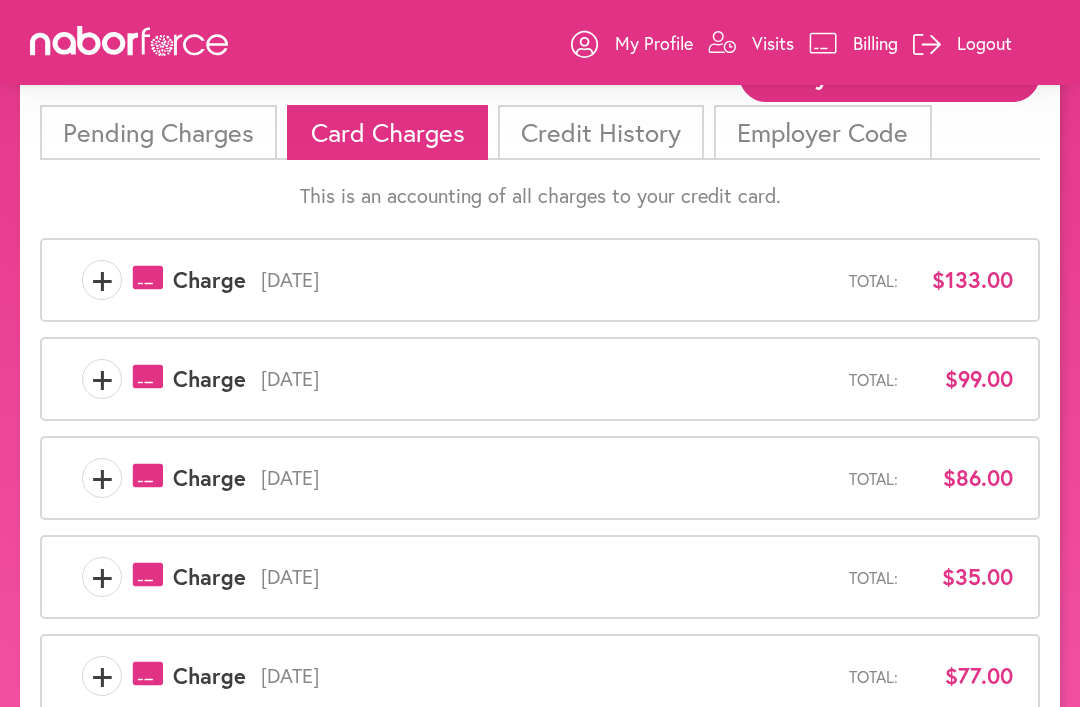 click on "+" at bounding box center (102, 280) 